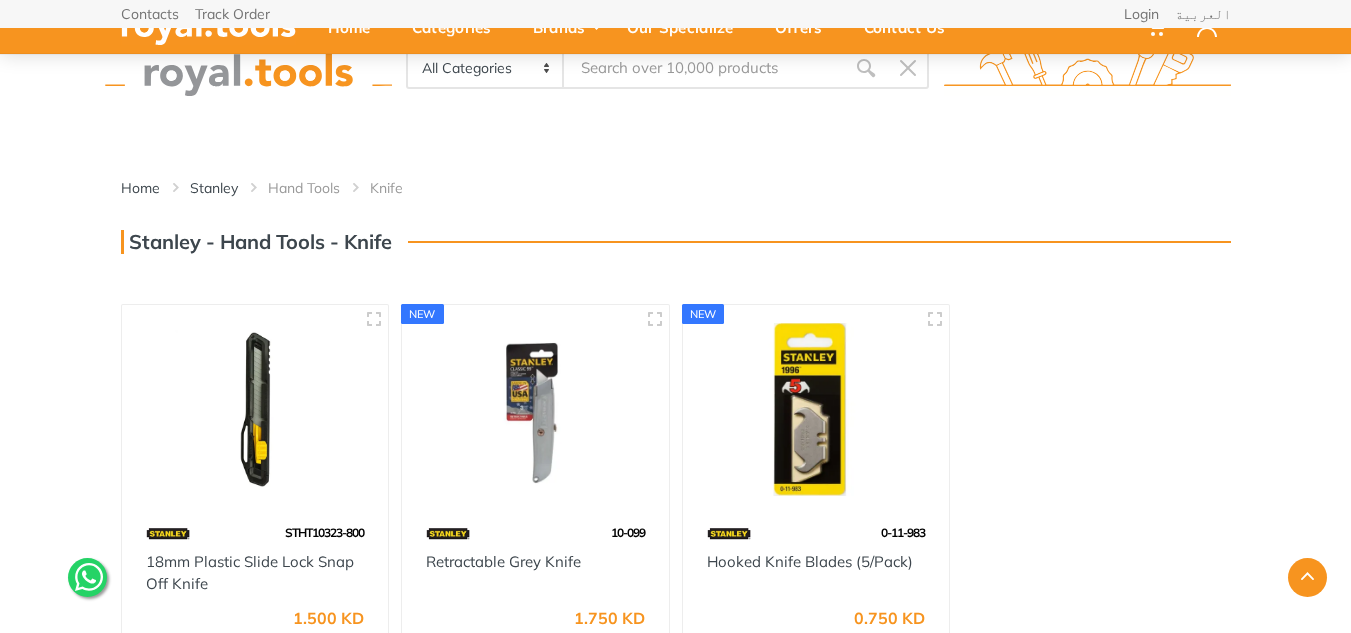 scroll, scrollTop: 300, scrollLeft: 0, axis: vertical 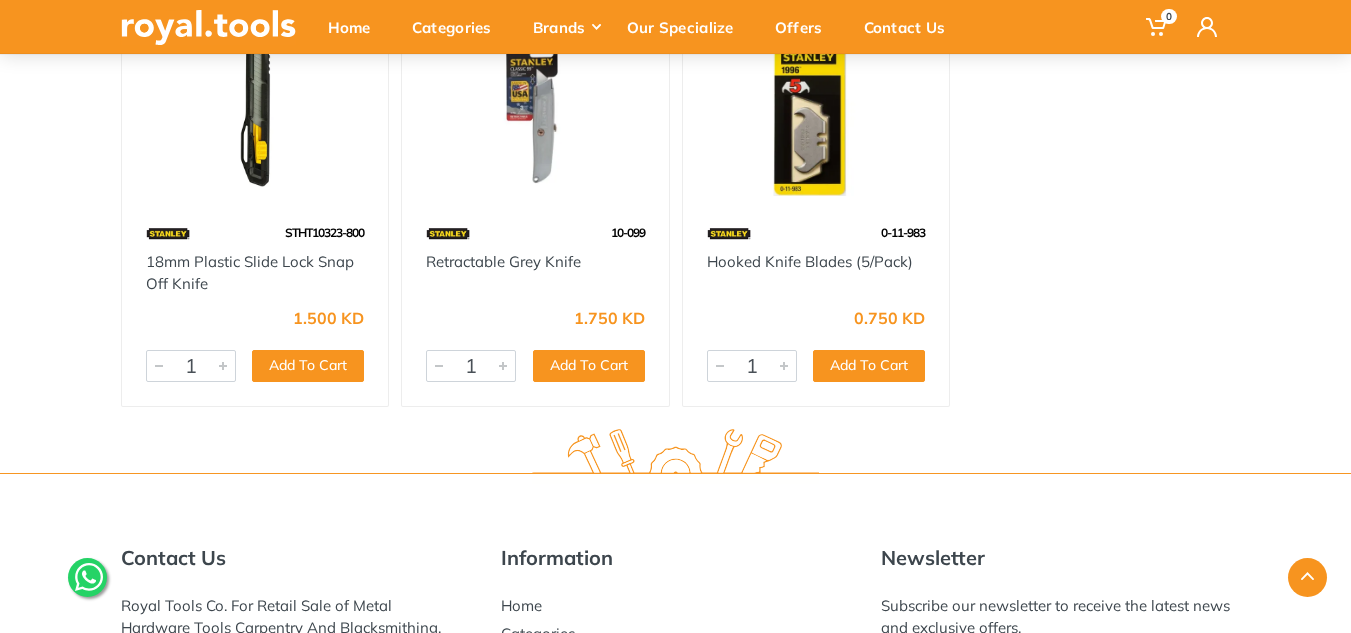 click on "10-099" at bounding box center (535, 233) 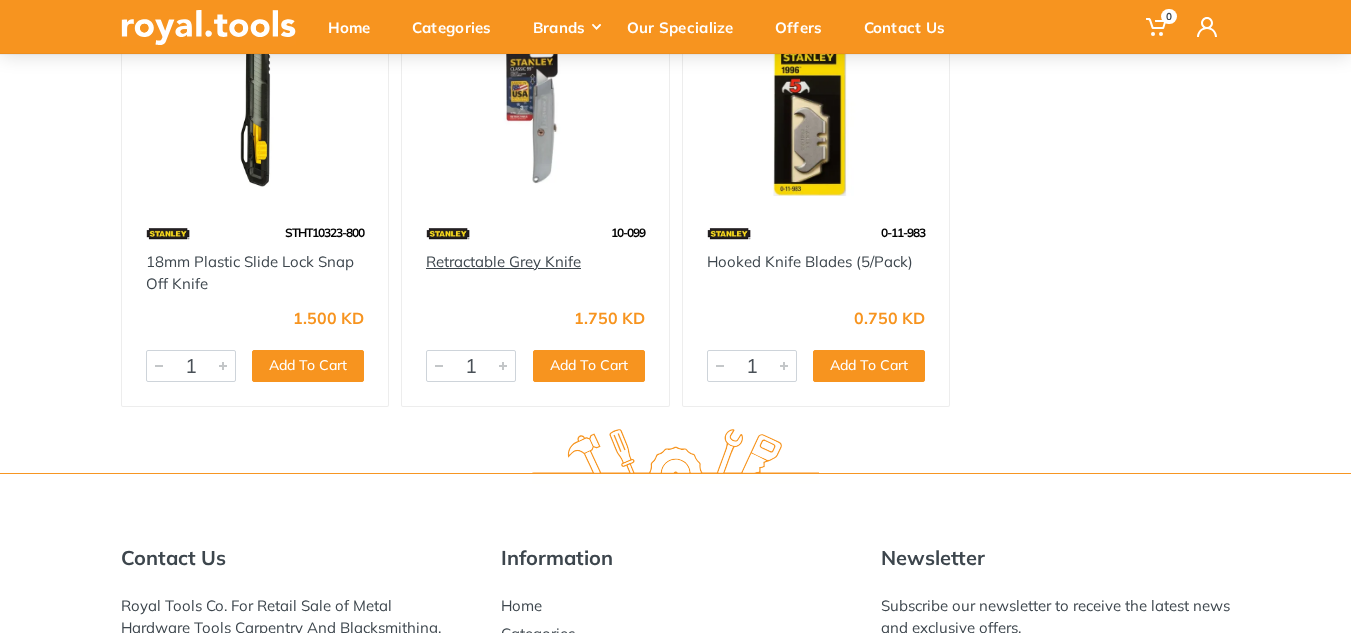 scroll, scrollTop: 200, scrollLeft: 0, axis: vertical 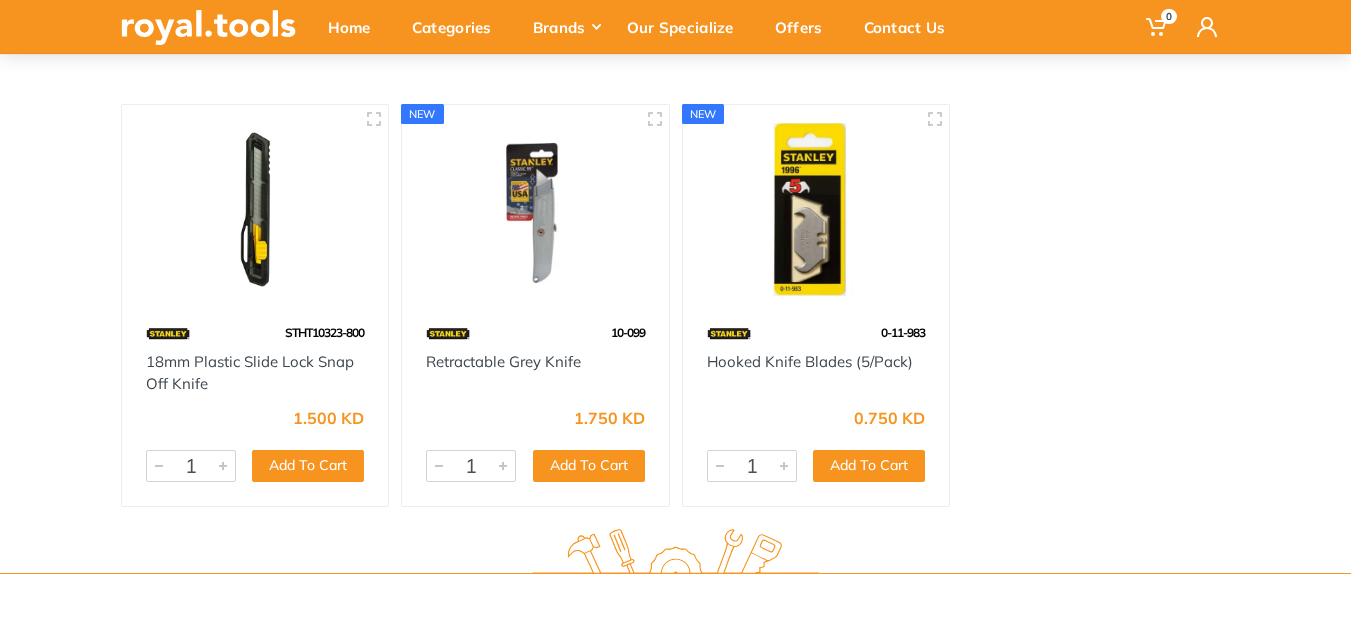 click on "10-099" at bounding box center (535, 333) 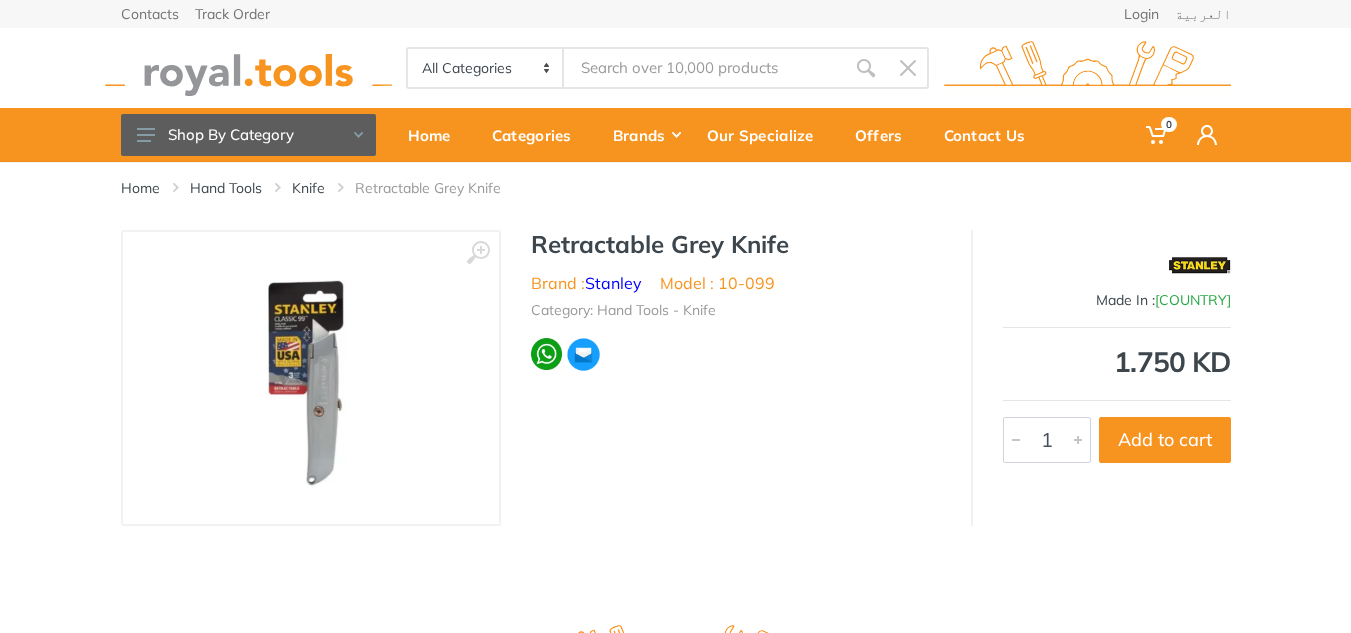 scroll, scrollTop: 0, scrollLeft: 0, axis: both 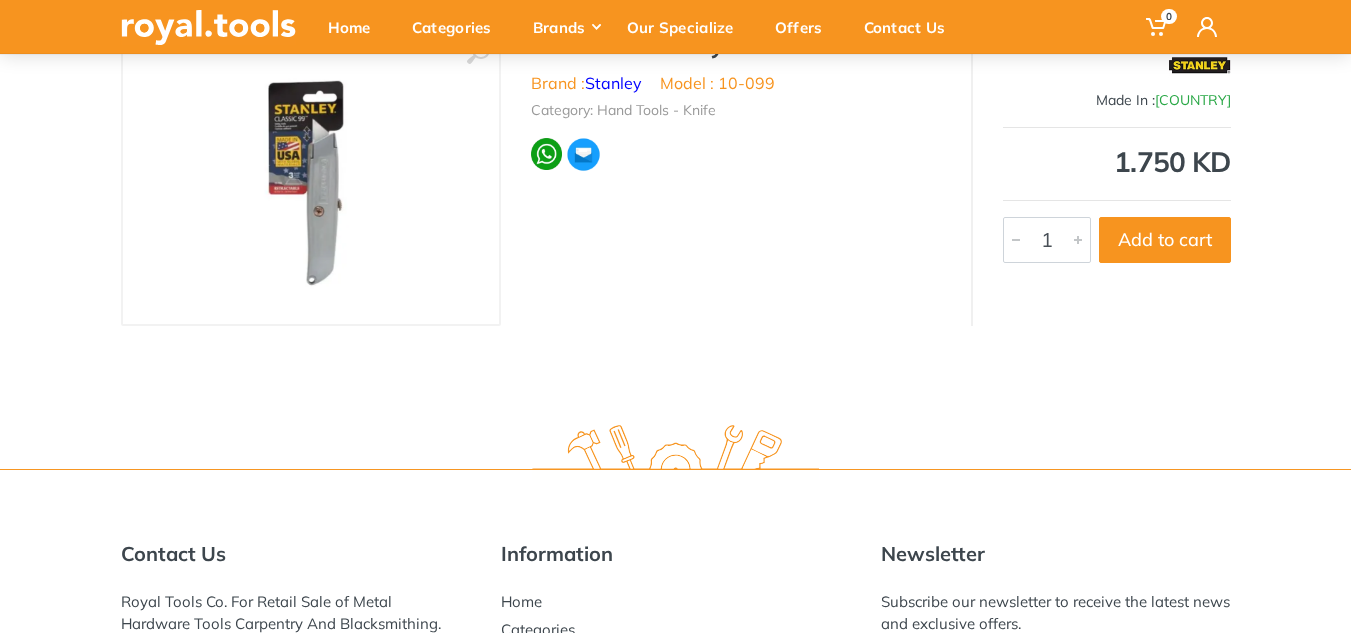 click at bounding box center [311, 178] 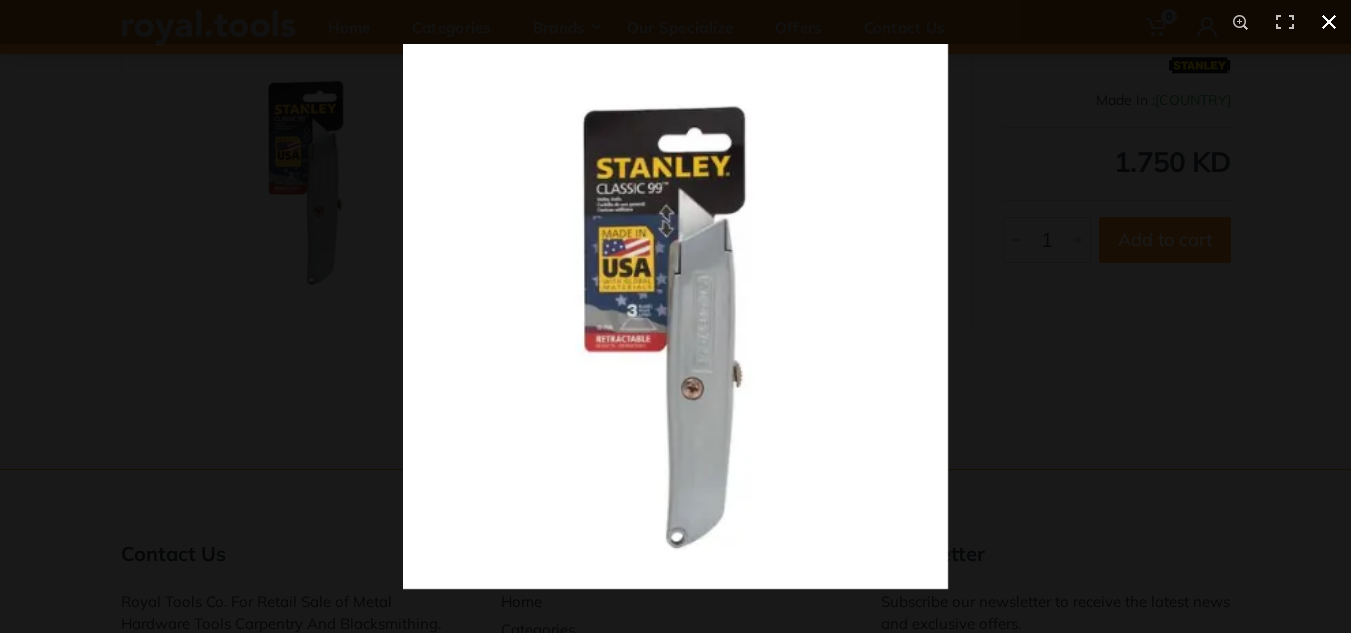 click at bounding box center (1078, 360) 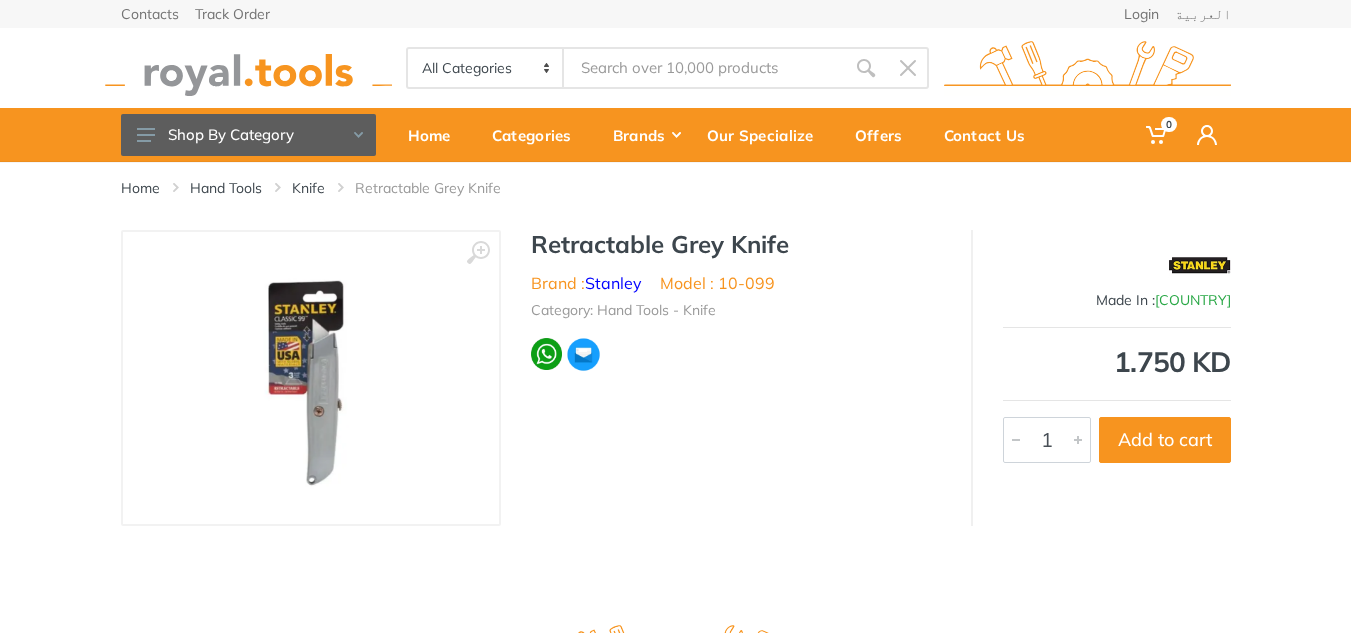 scroll, scrollTop: 487, scrollLeft: 0, axis: vertical 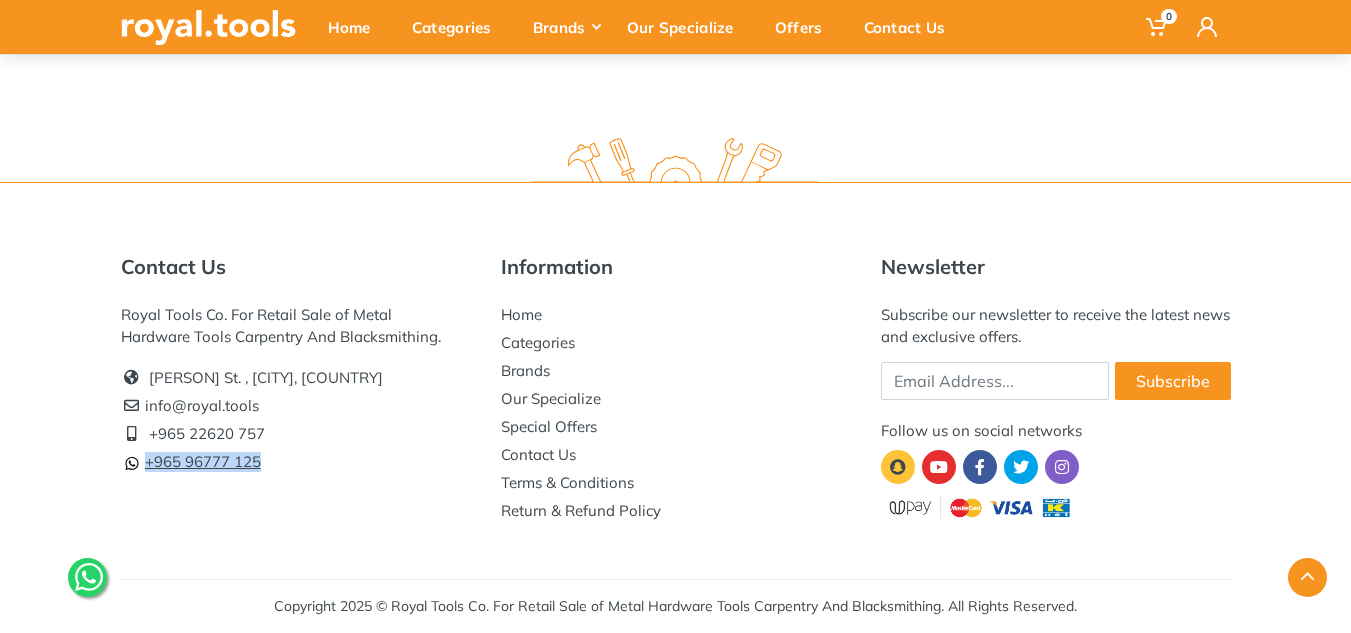 drag, startPoint x: 283, startPoint y: 463, endPoint x: 133, endPoint y: 457, distance: 150.11995 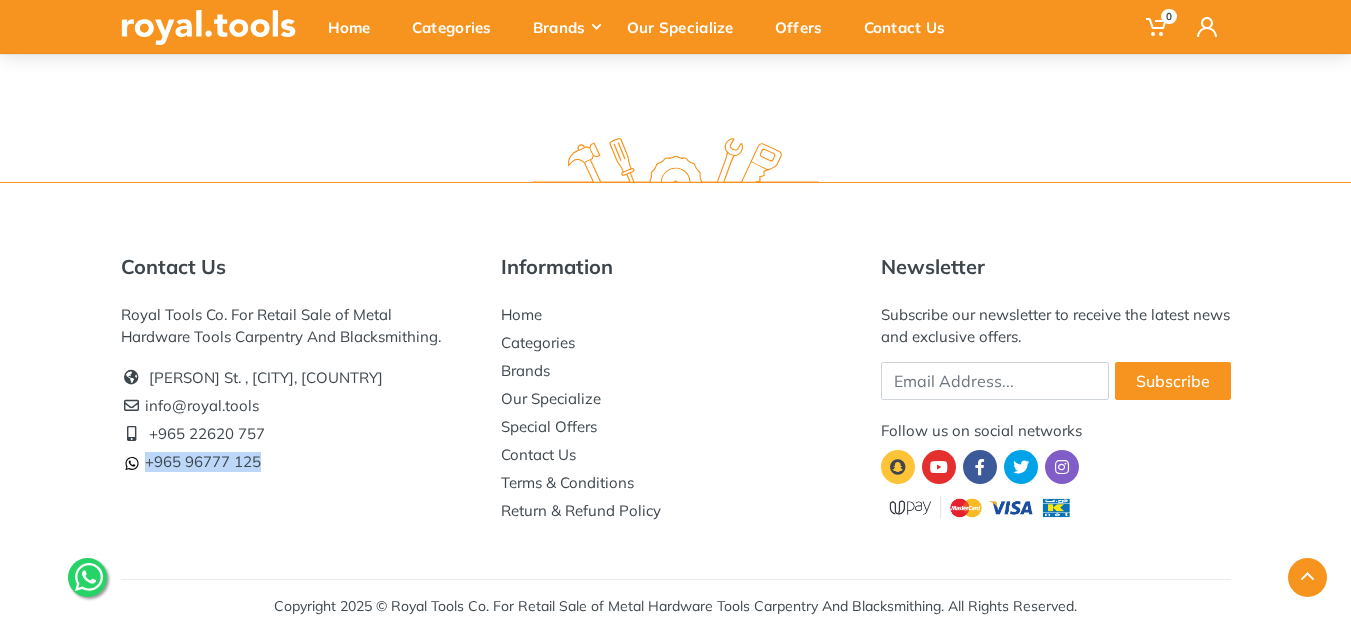 copy on "+965 96777 125" 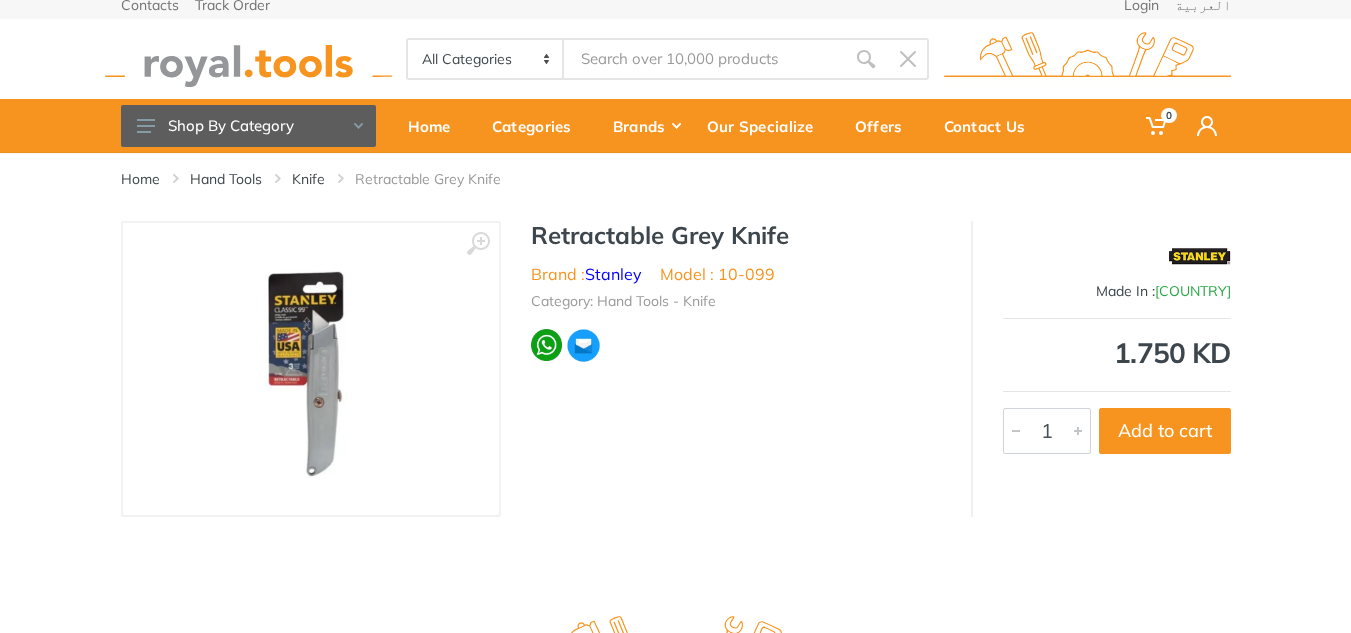 scroll, scrollTop: 0, scrollLeft: 0, axis: both 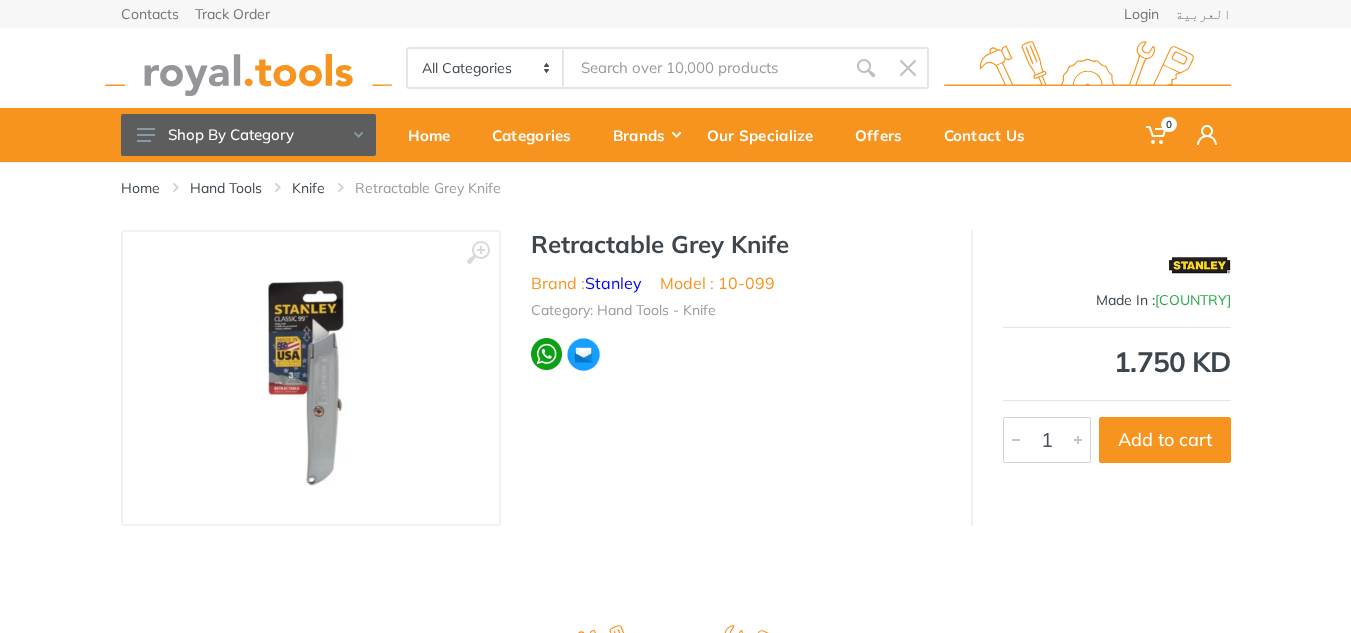 click at bounding box center (311, 378) 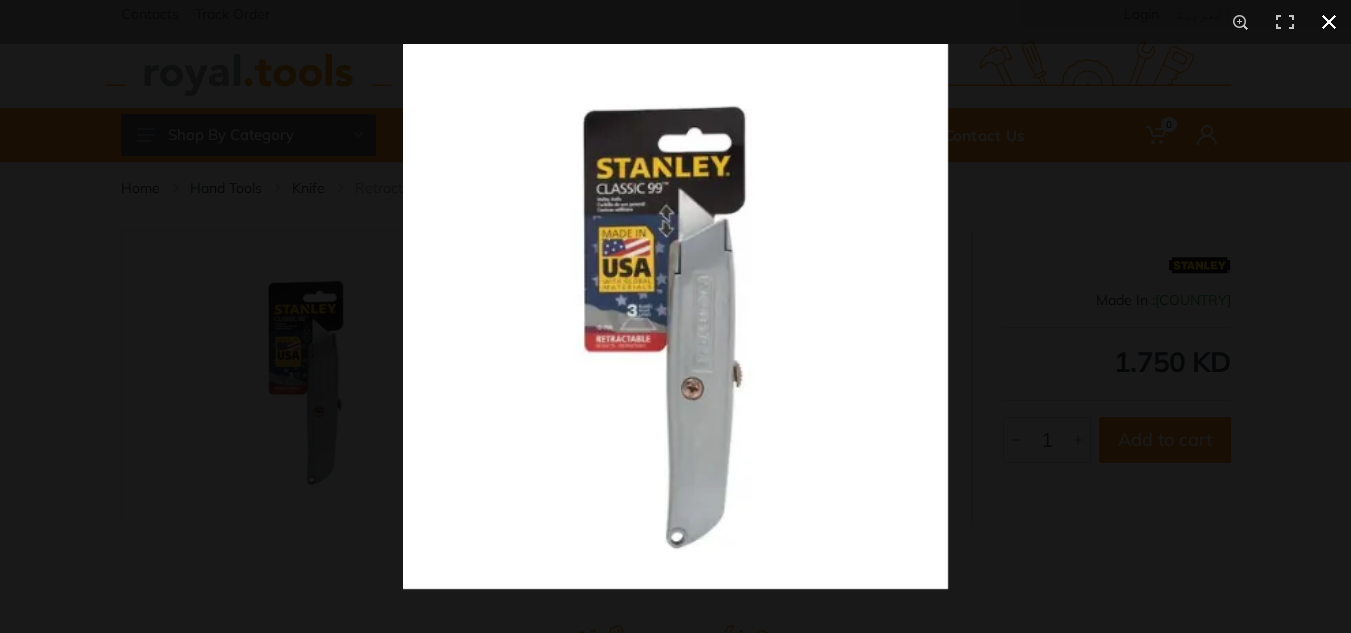 click at bounding box center [1078, 360] 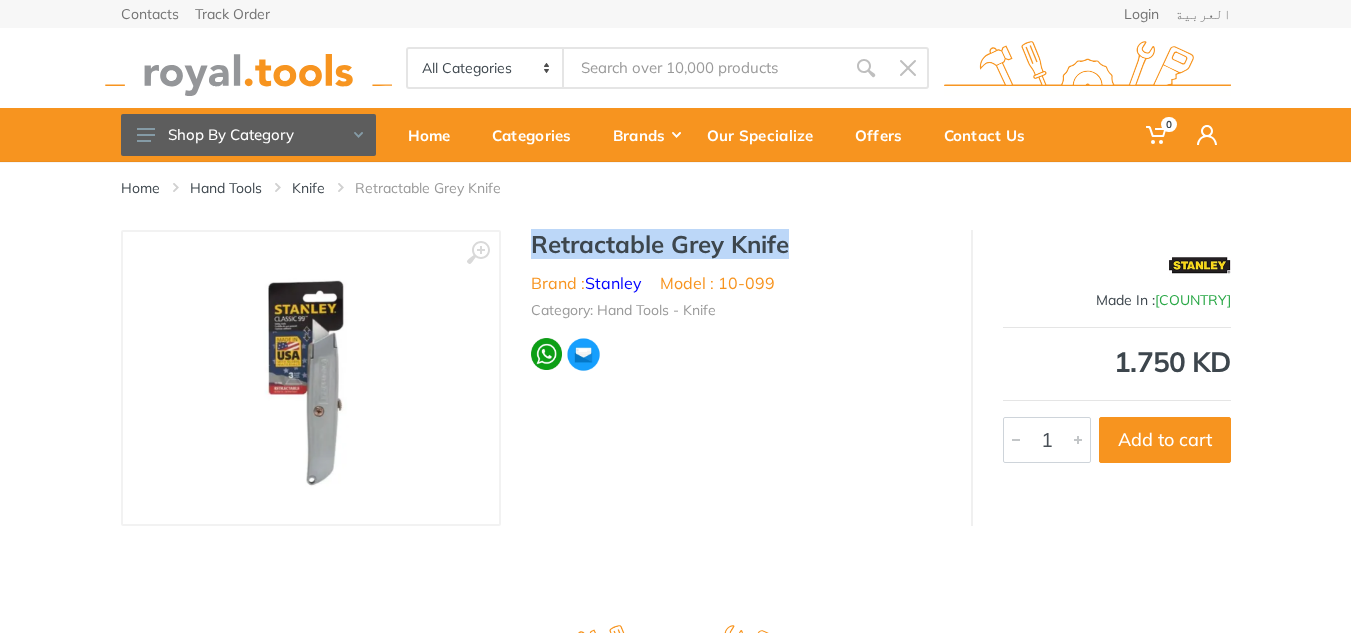 drag, startPoint x: 533, startPoint y: 240, endPoint x: 808, endPoint y: 248, distance: 275.11633 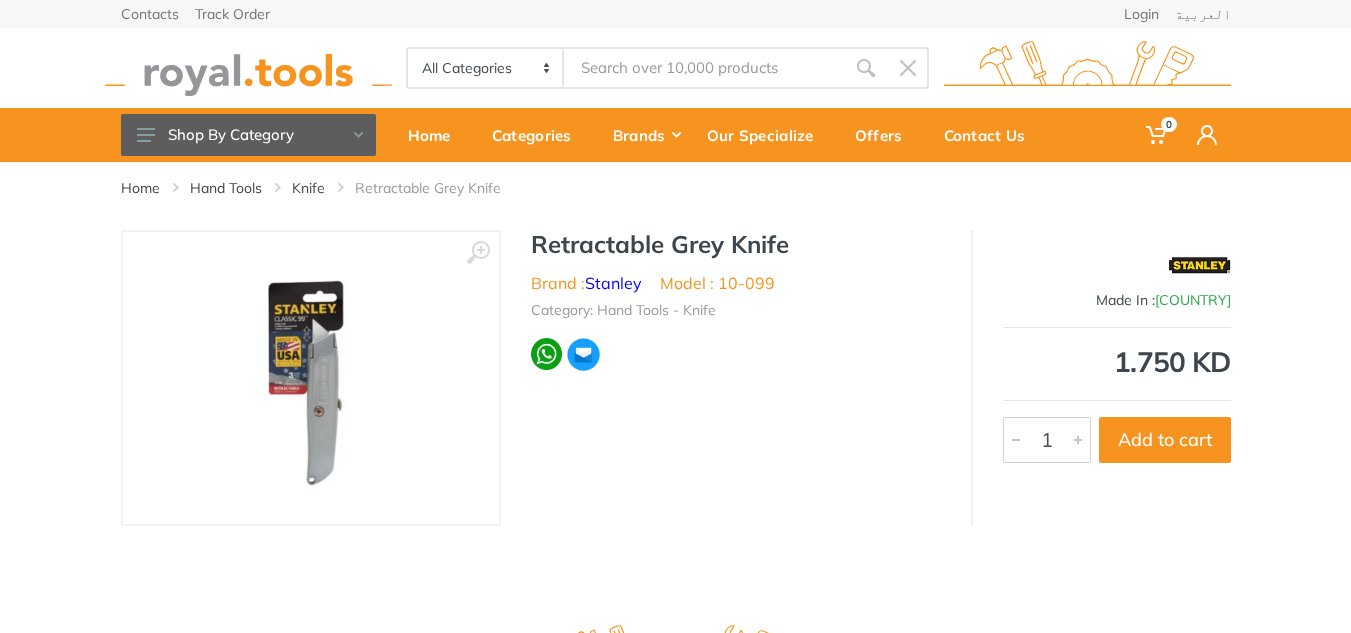 click on "Retractable Grey Knife Brand : Stanley Model : 10-099 [COUNTRY]" at bounding box center [676, 378] 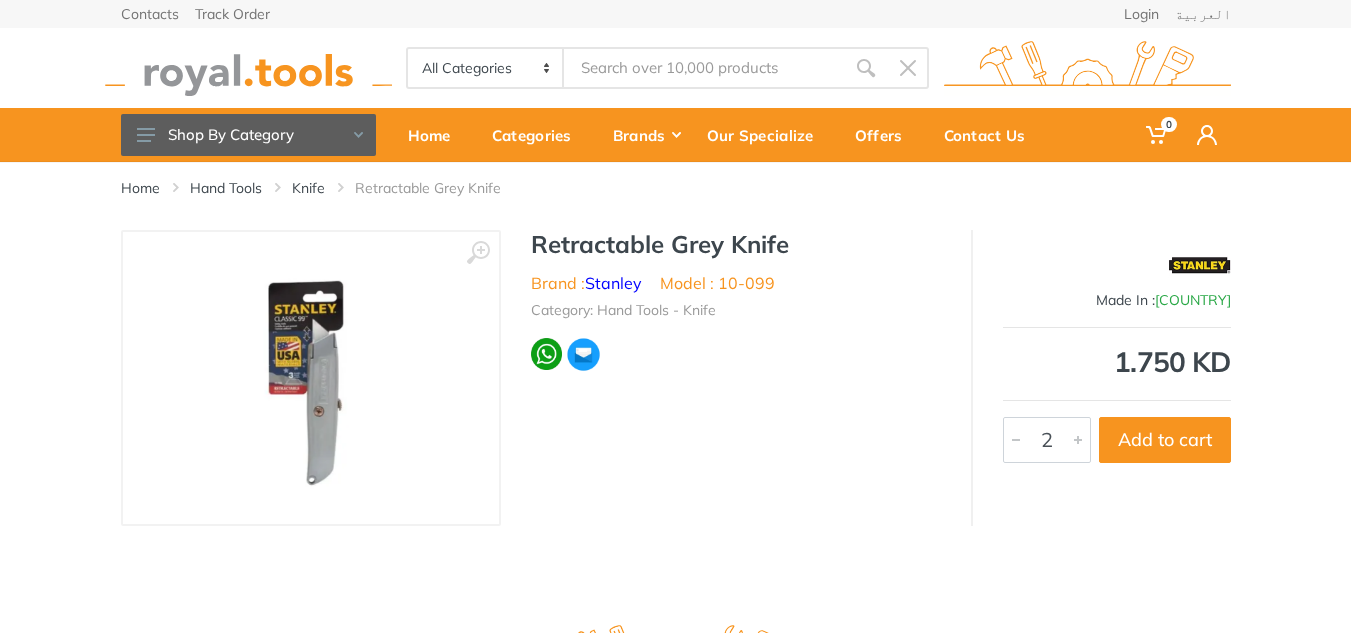 click at bounding box center [1078, 440] 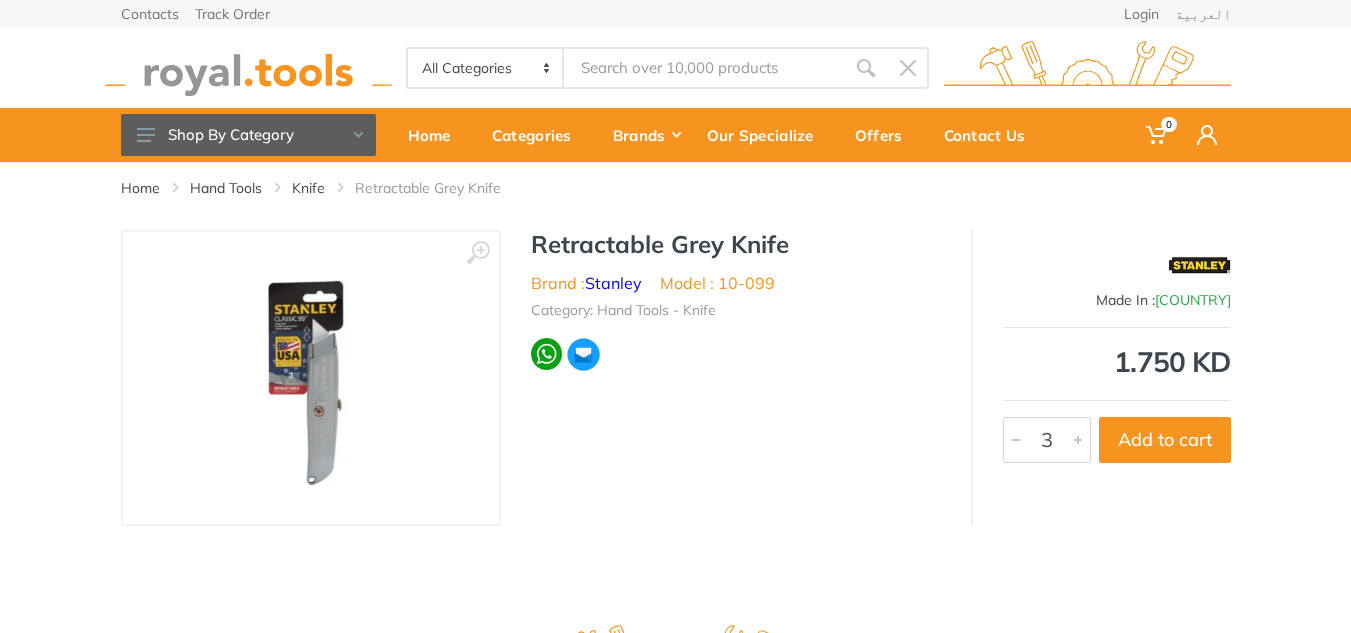 click at bounding box center [1078, 440] 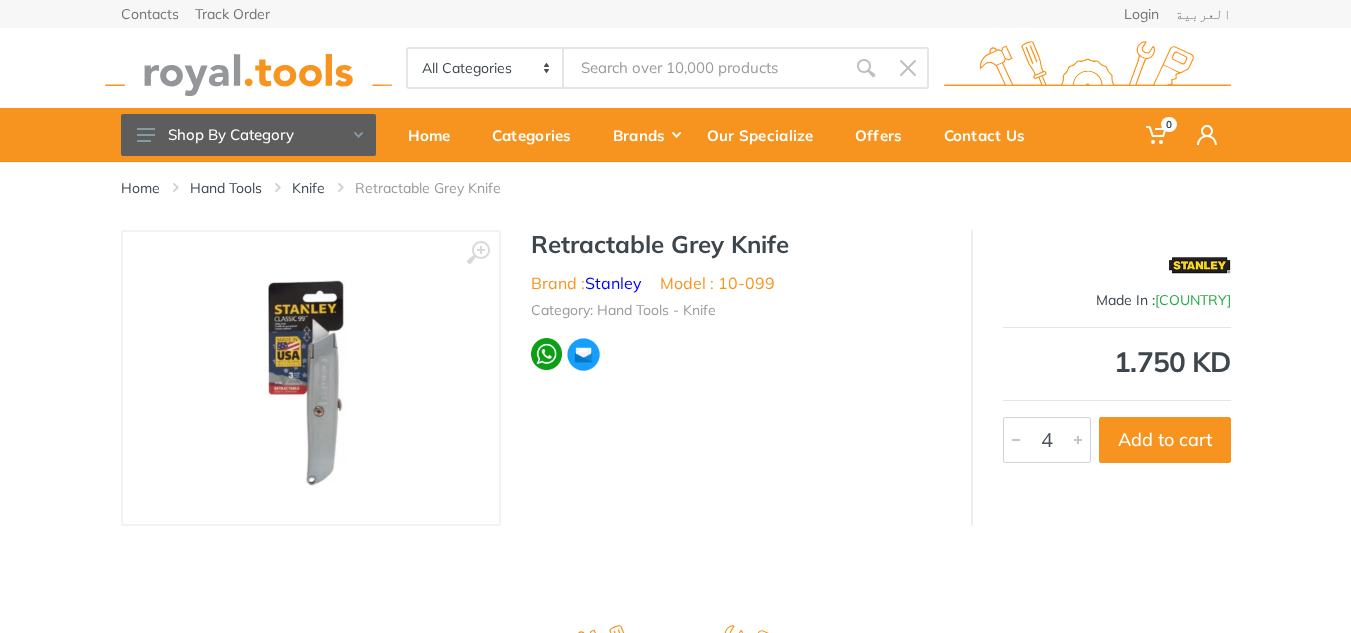 click at bounding box center (1078, 440) 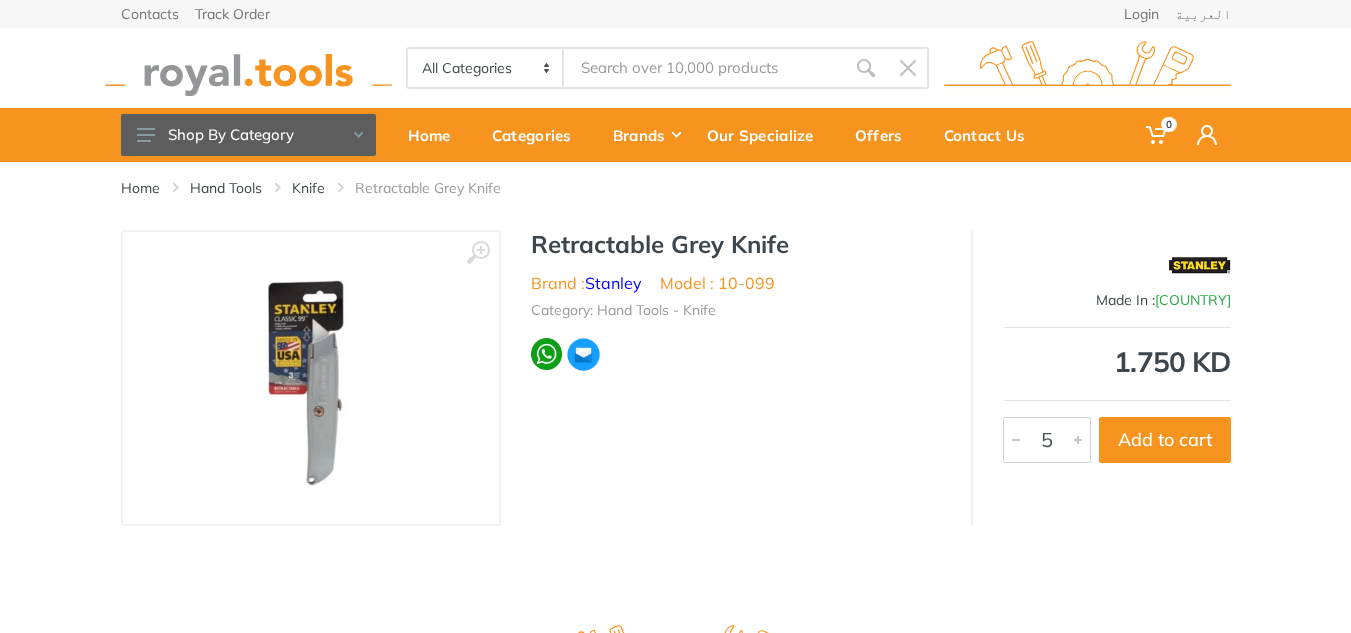 click at bounding box center (1078, 440) 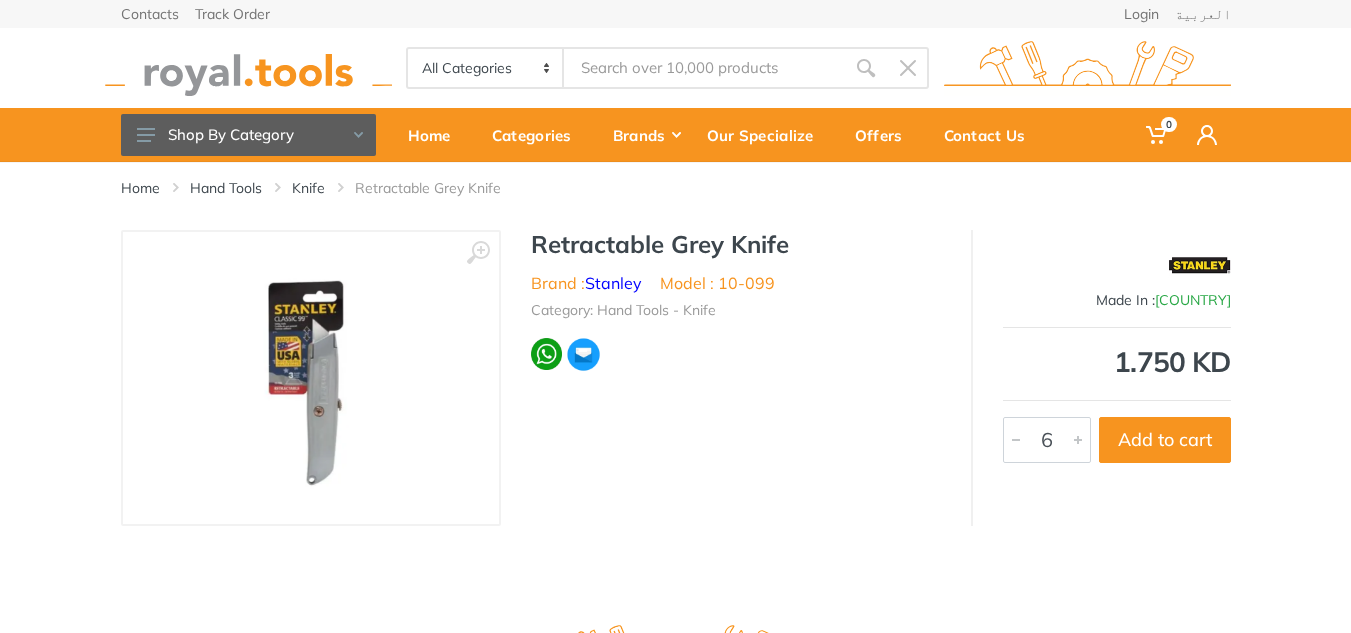 click at bounding box center (1078, 440) 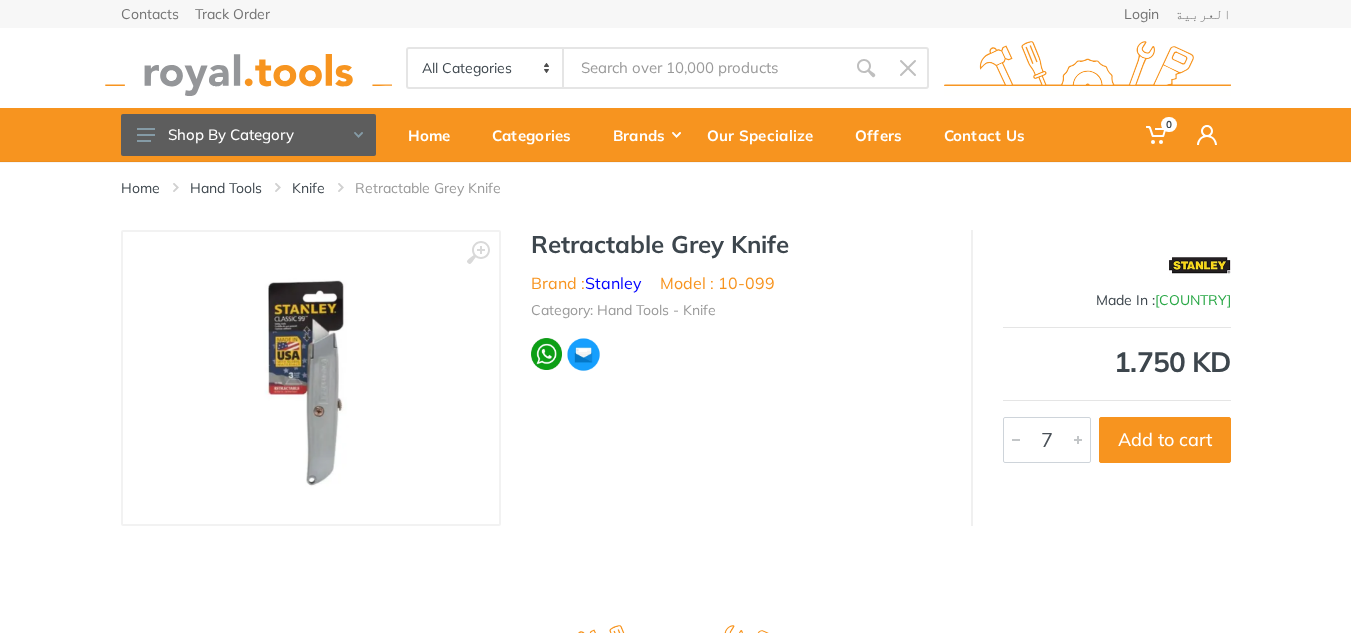 click at bounding box center (1078, 440) 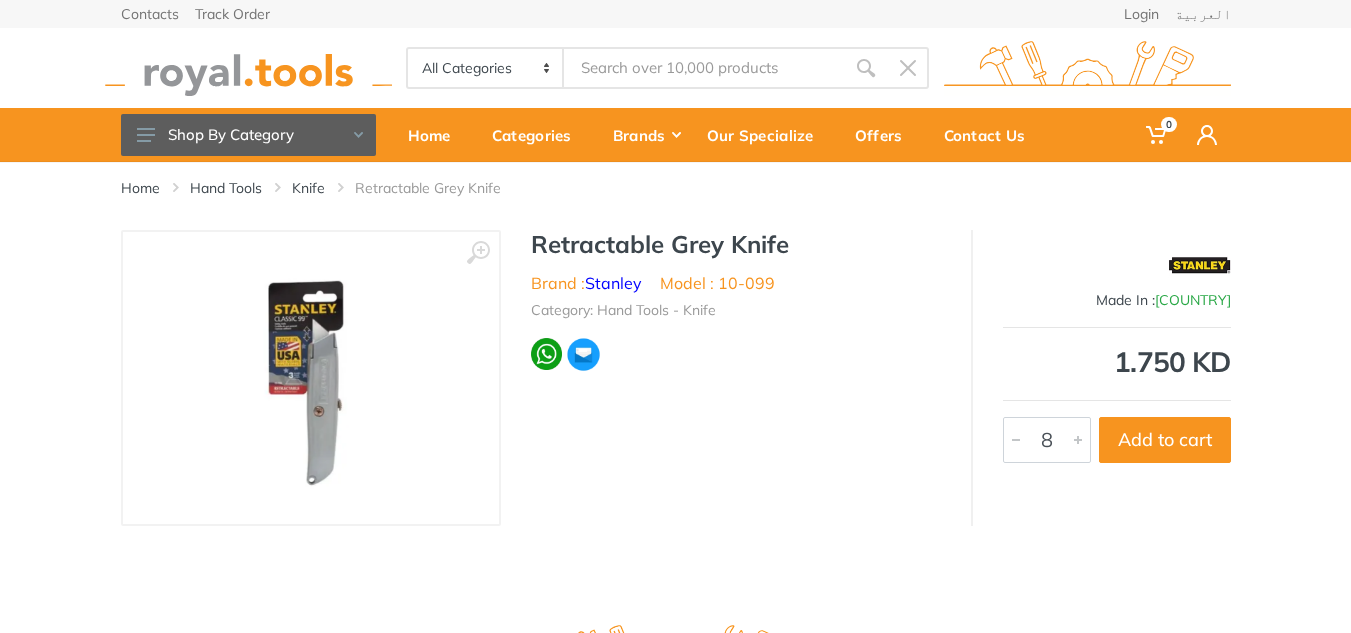 click at bounding box center [1078, 440] 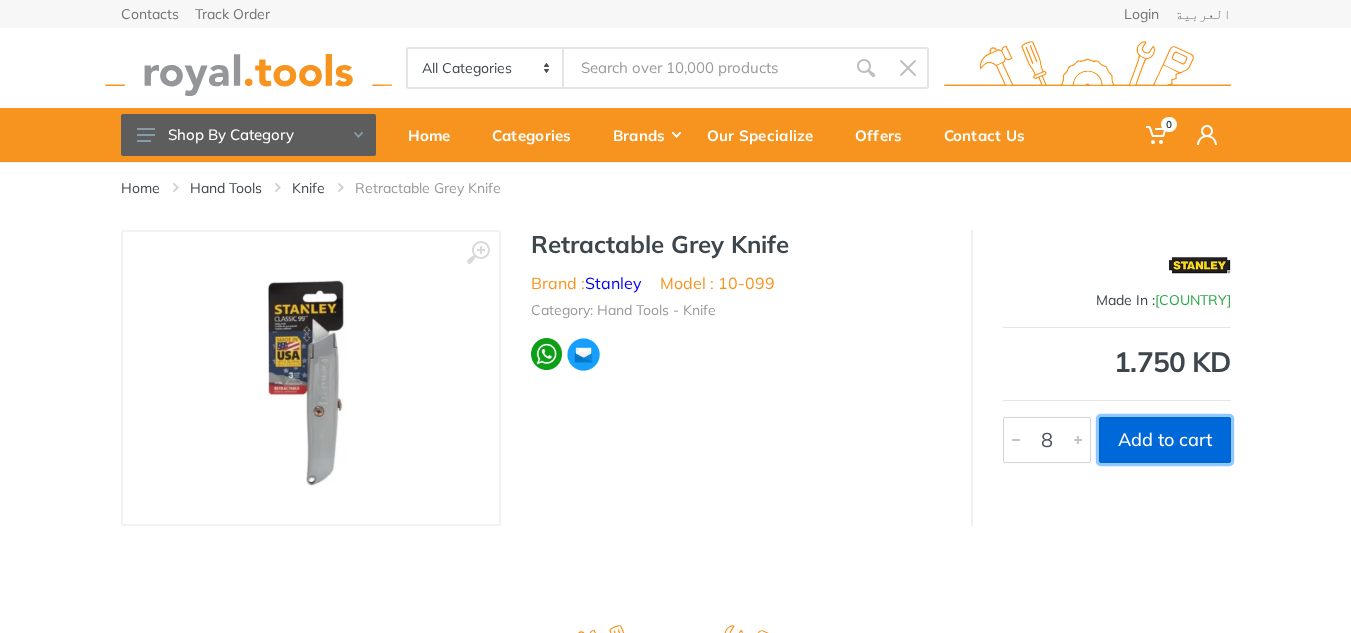 click on "Add to cart" at bounding box center (1165, 440) 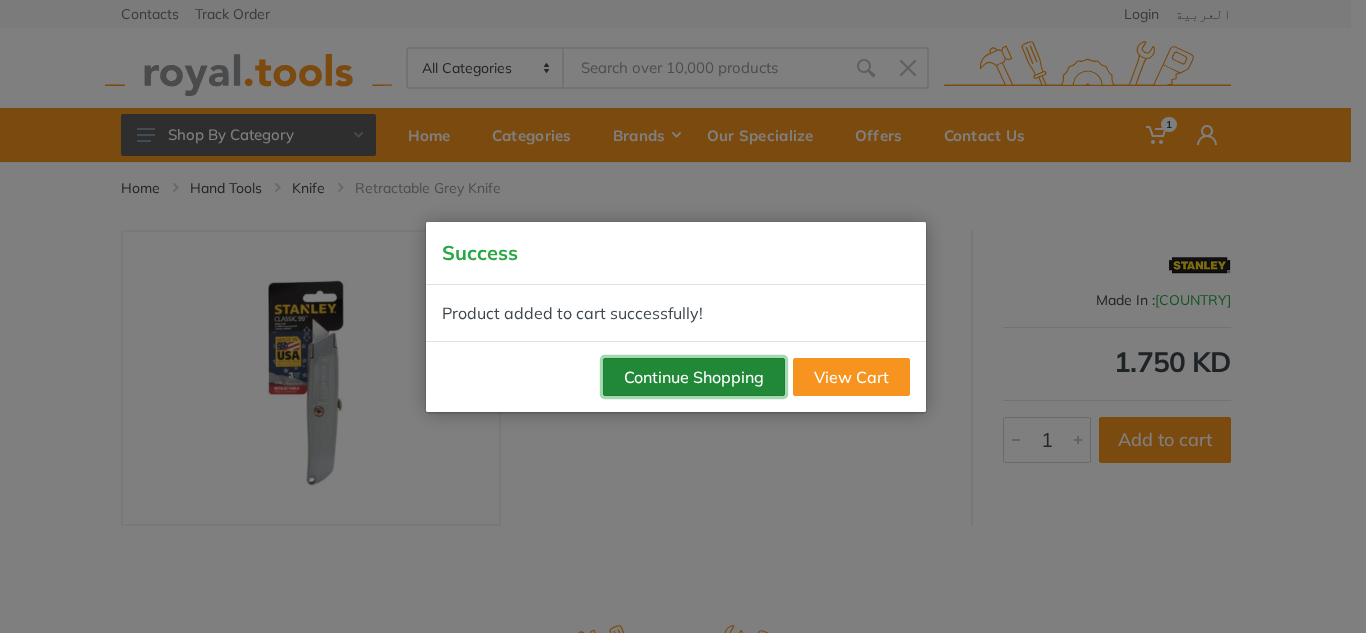 click on "Continue Shopping" at bounding box center (694, 377) 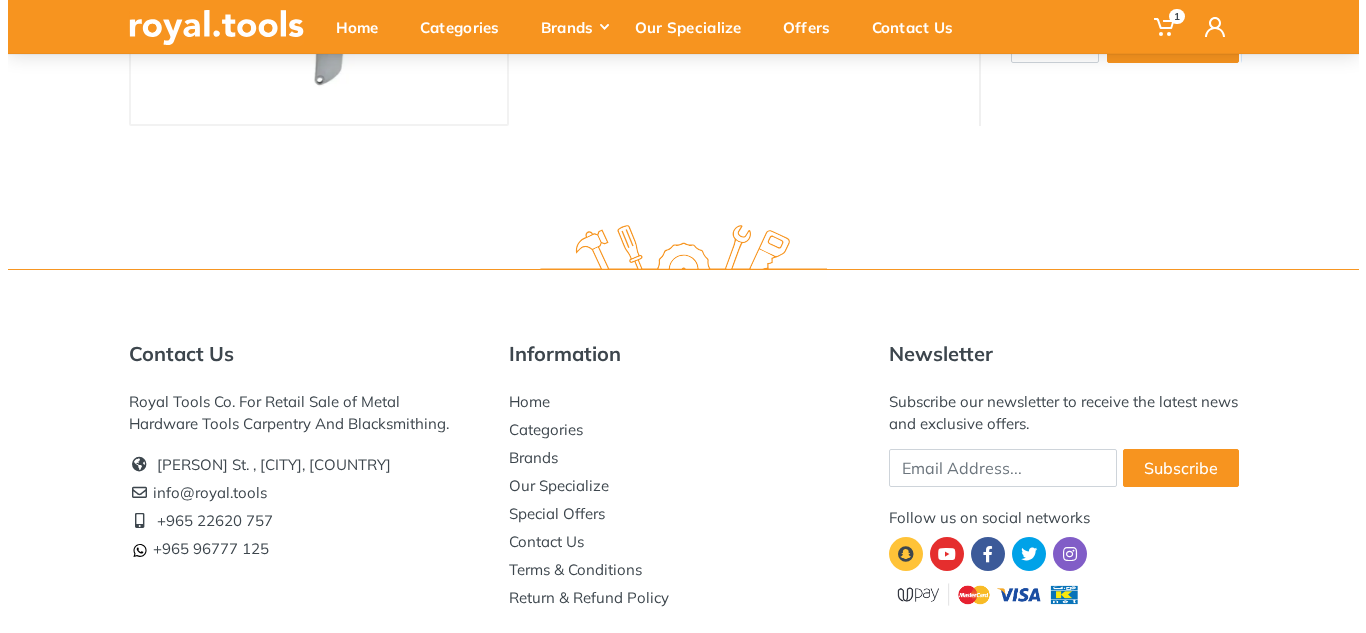 scroll, scrollTop: 0, scrollLeft: 0, axis: both 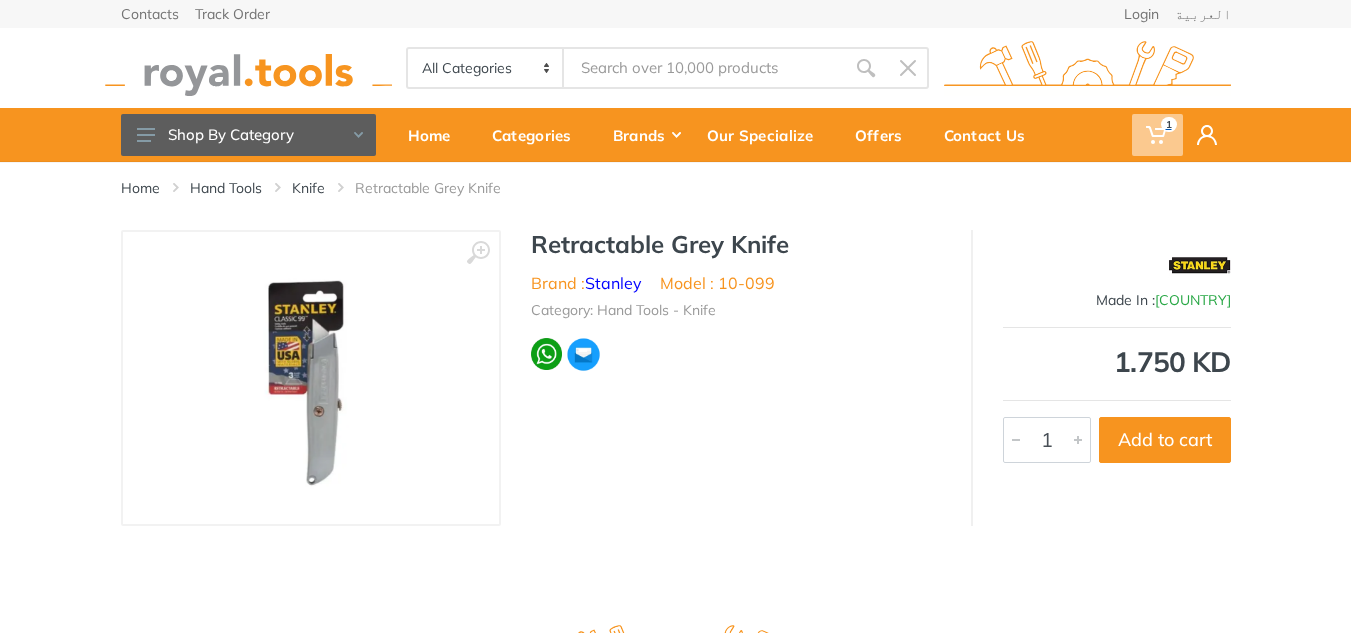 click on "1" at bounding box center [1169, 124] 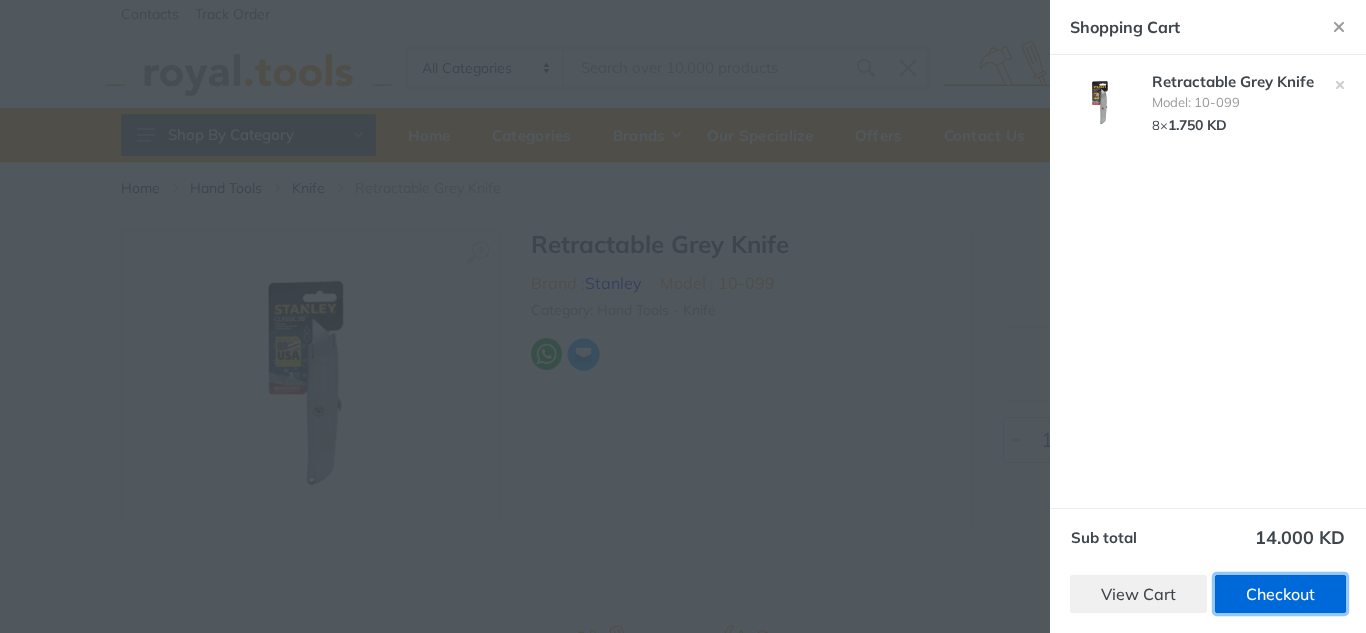 click on "Checkout" at bounding box center (1280, 594) 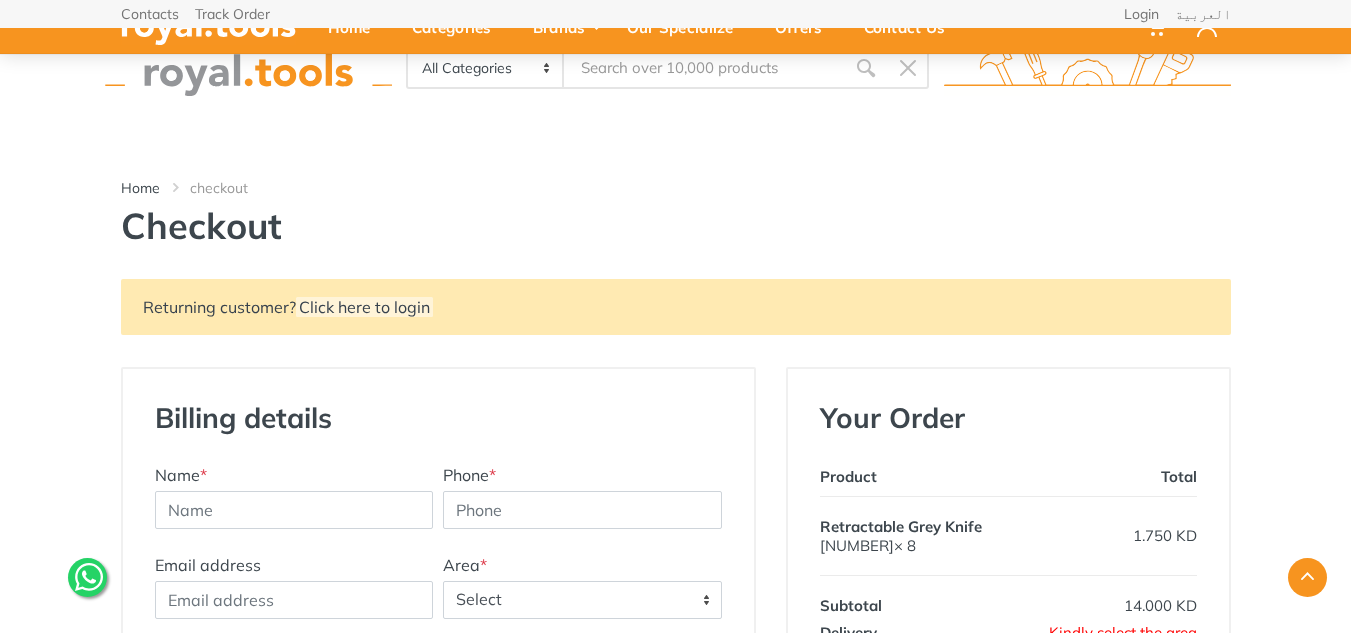 scroll, scrollTop: 300, scrollLeft: 0, axis: vertical 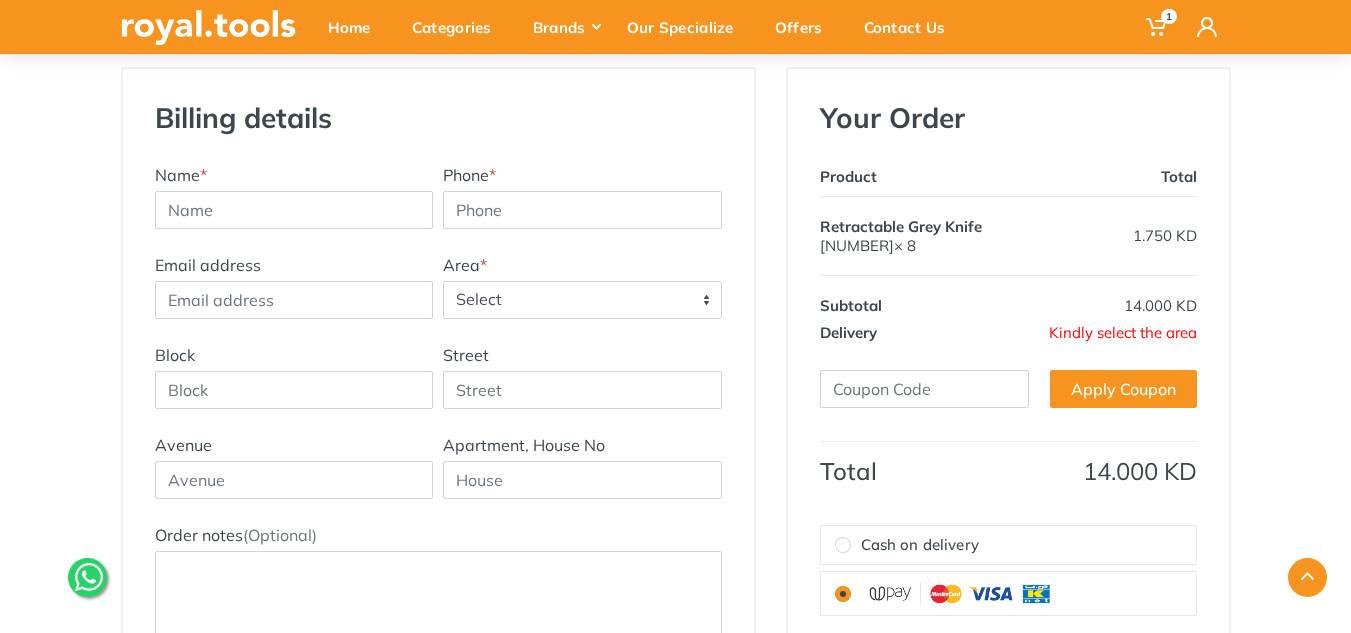 click on "Kindly select the area" at bounding box center [1123, 332] 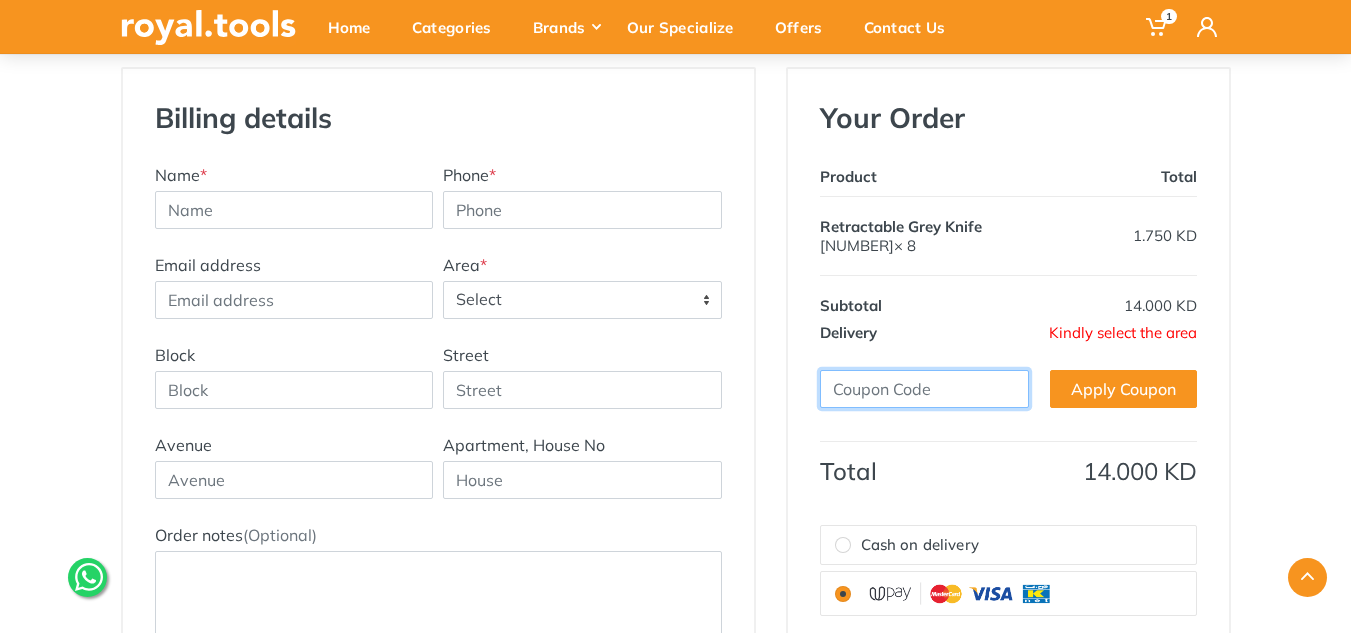 click at bounding box center (924, 389) 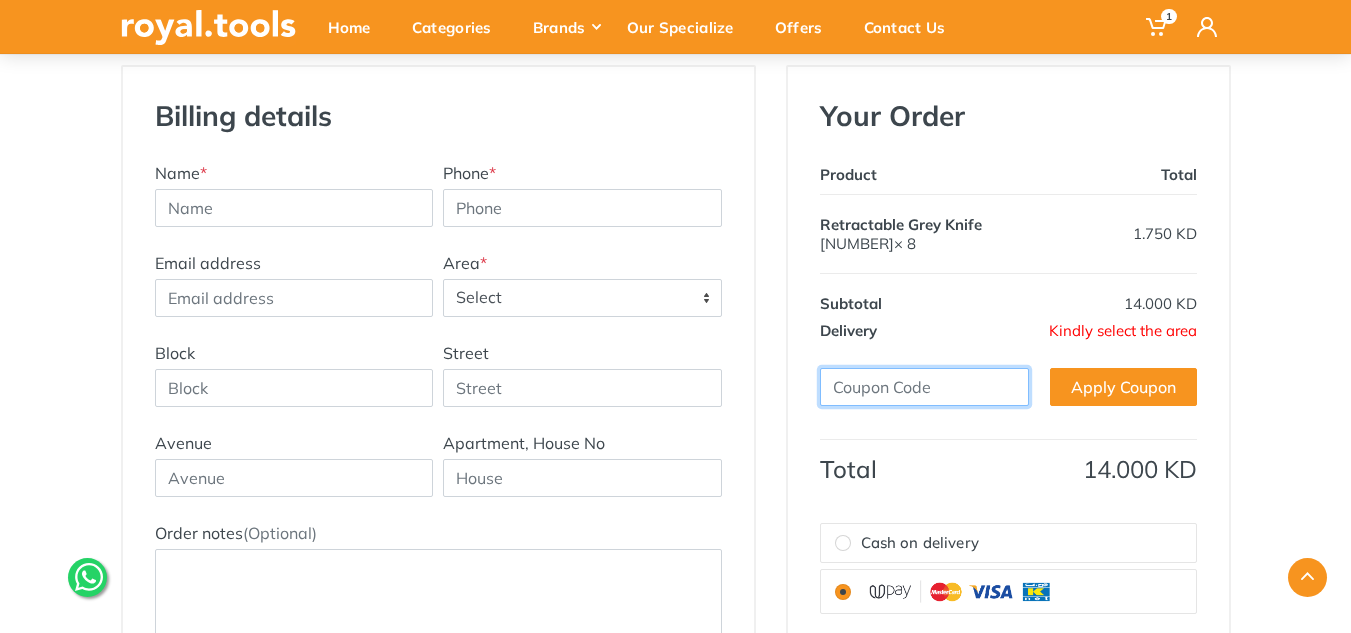 scroll, scrollTop: 300, scrollLeft: 0, axis: vertical 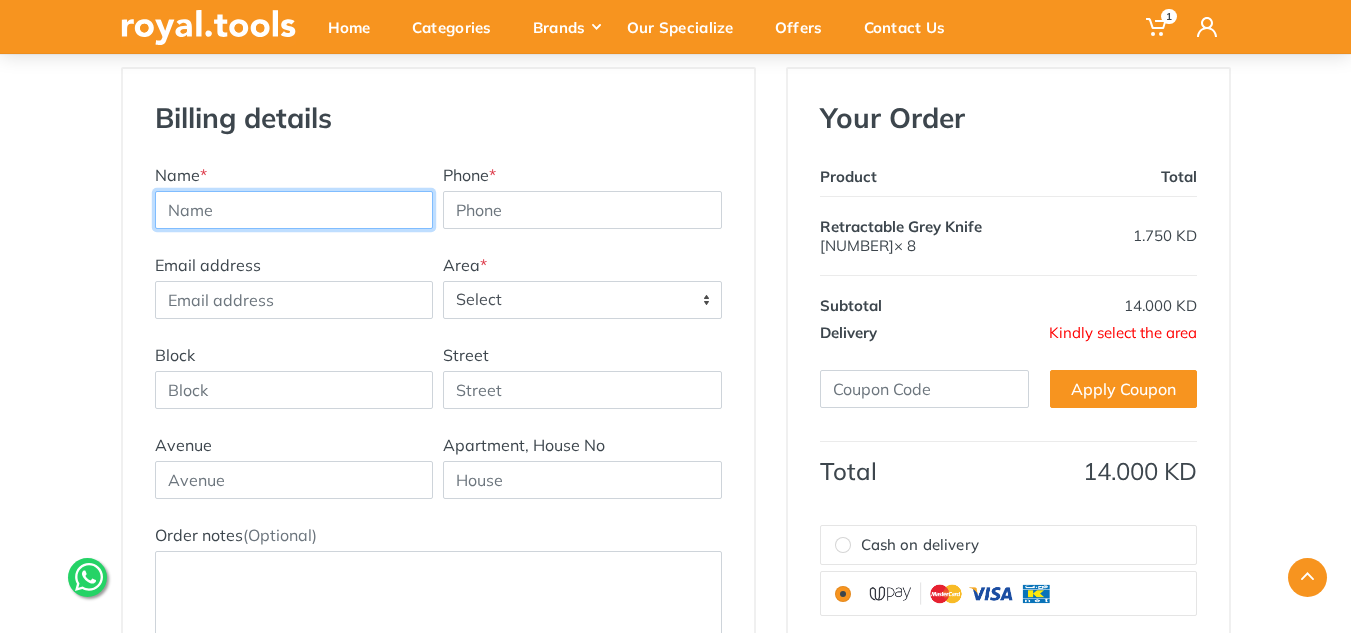 click at bounding box center (294, 210) 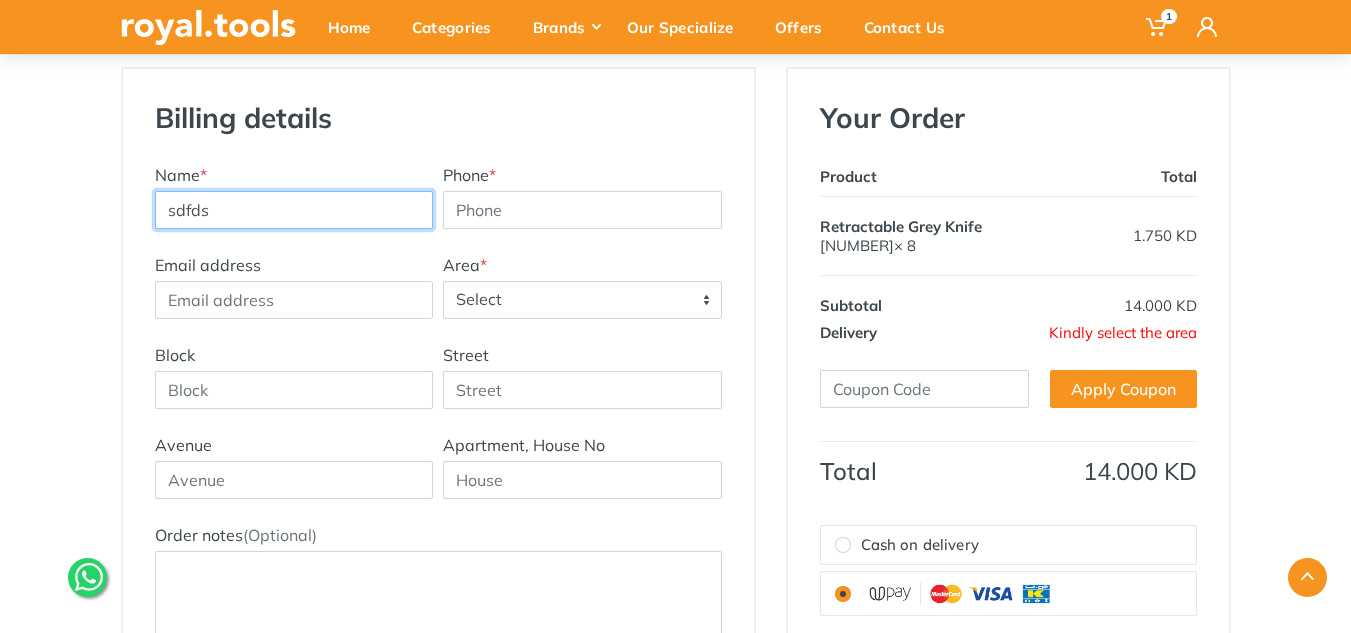 drag, startPoint x: 240, startPoint y: 209, endPoint x: 127, endPoint y: 233, distance: 115.52056 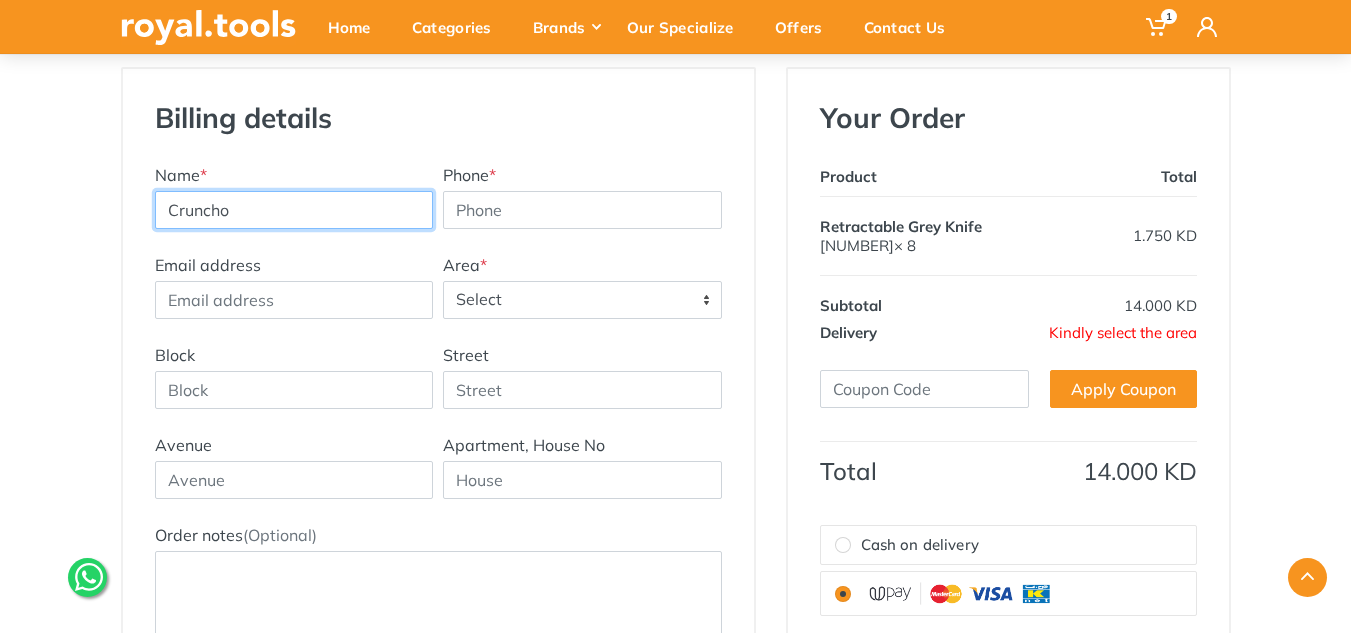 type on "Cruncho" 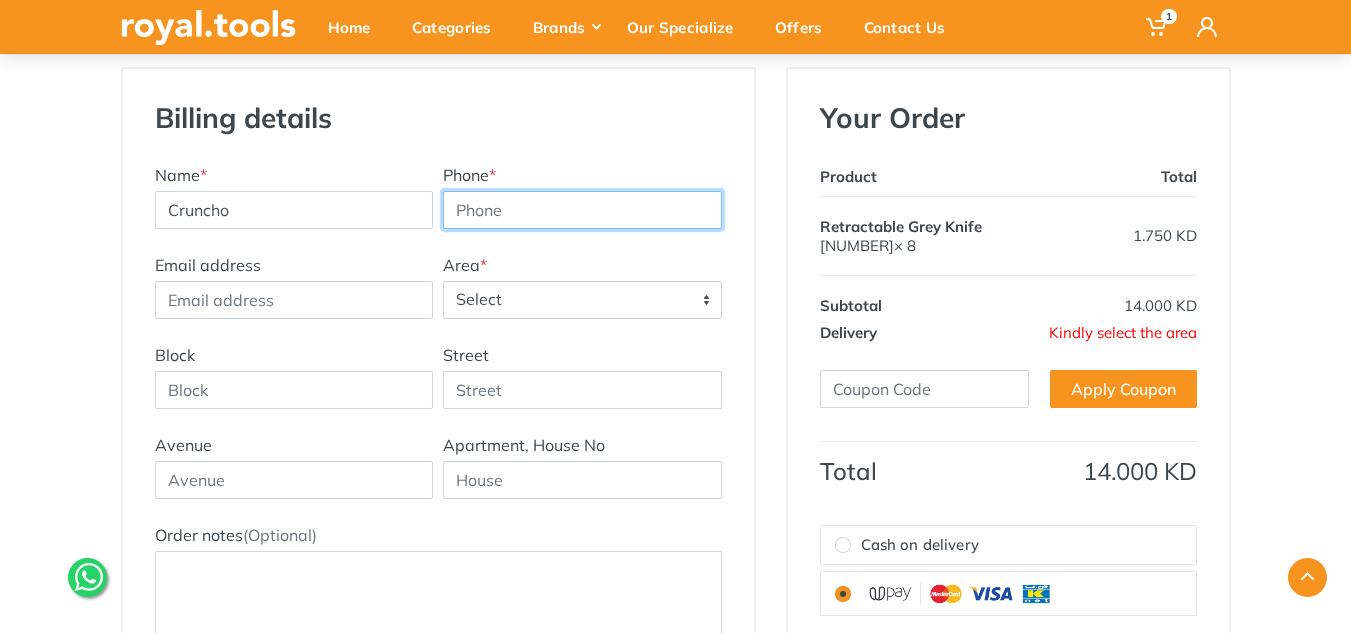 click on "Phone  *" at bounding box center (582, 210) 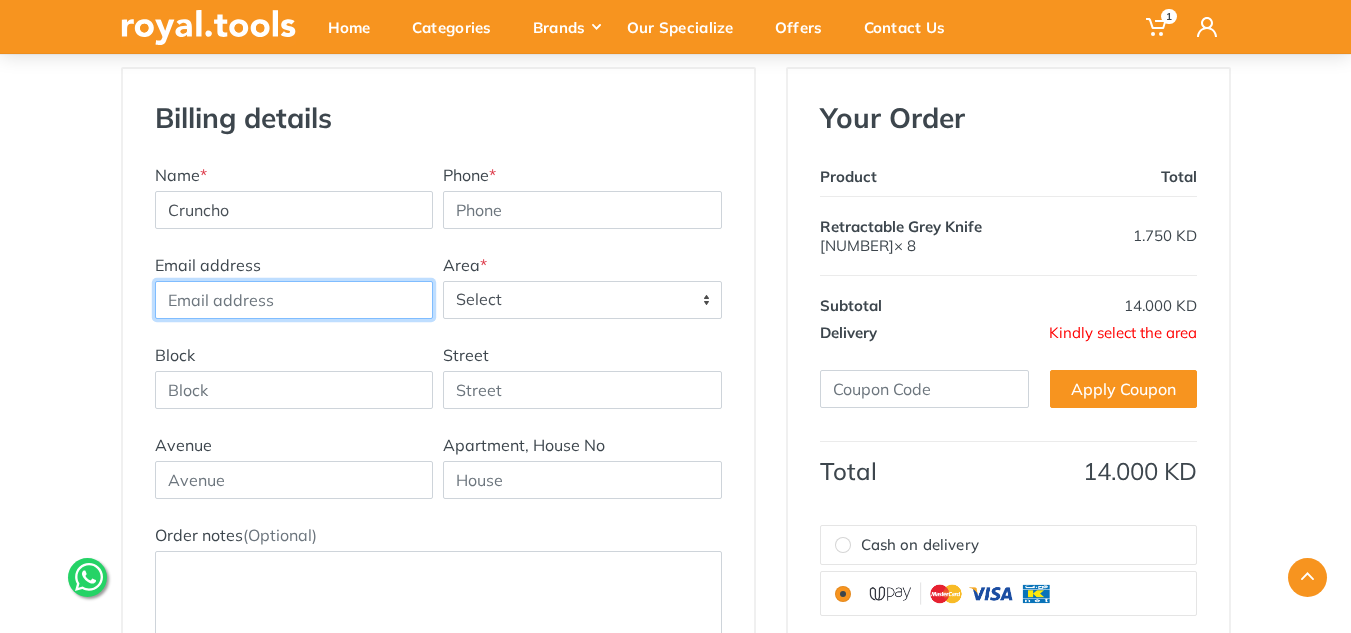 click on "Email address" at bounding box center (294, 300) 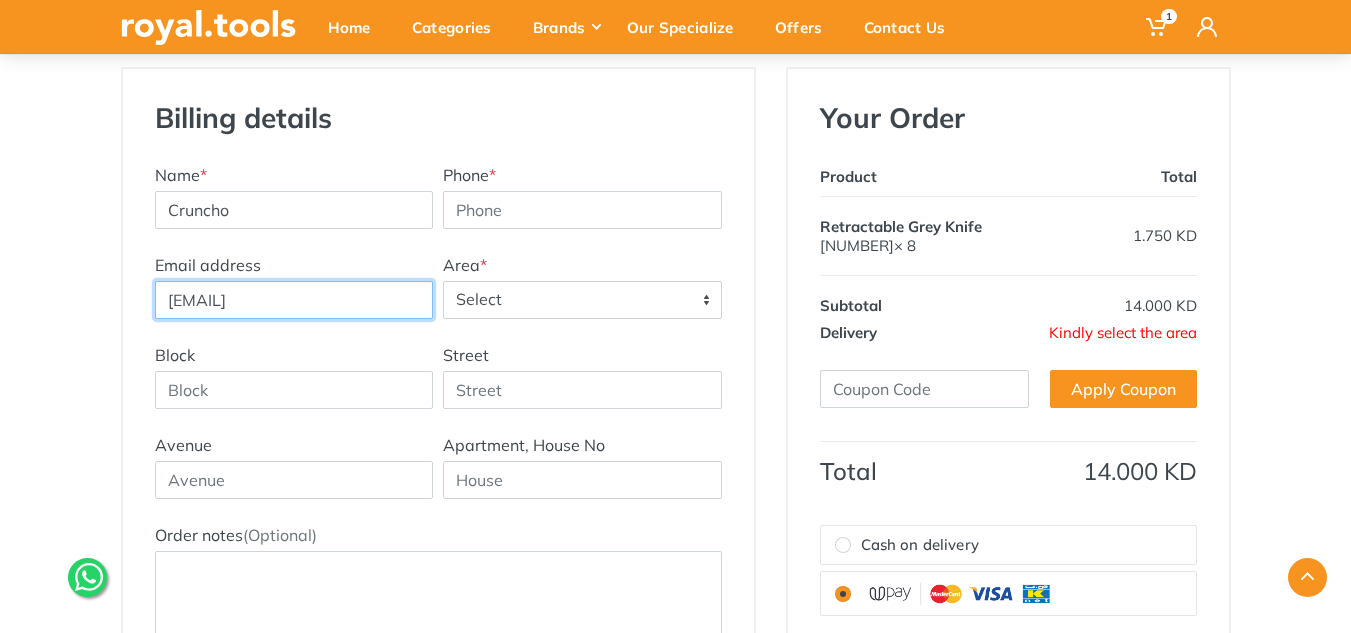 type on "purchasing@cruncho-kw.com" 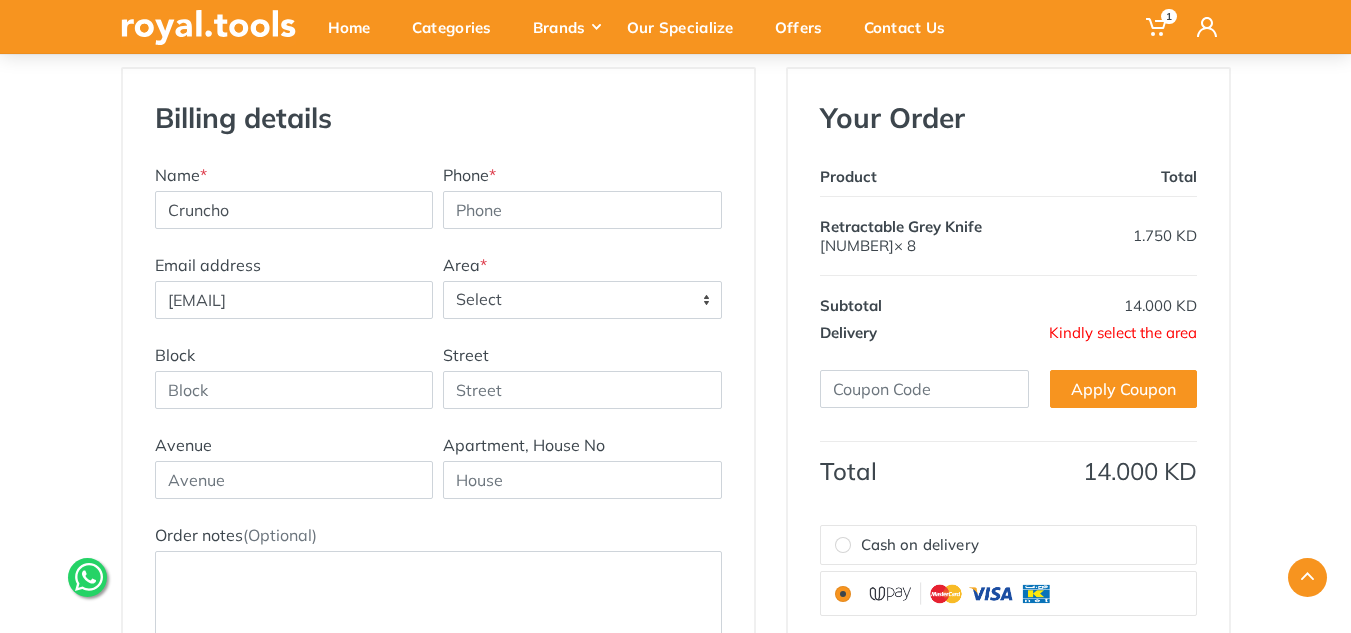 click on "Select" at bounding box center [582, 300] 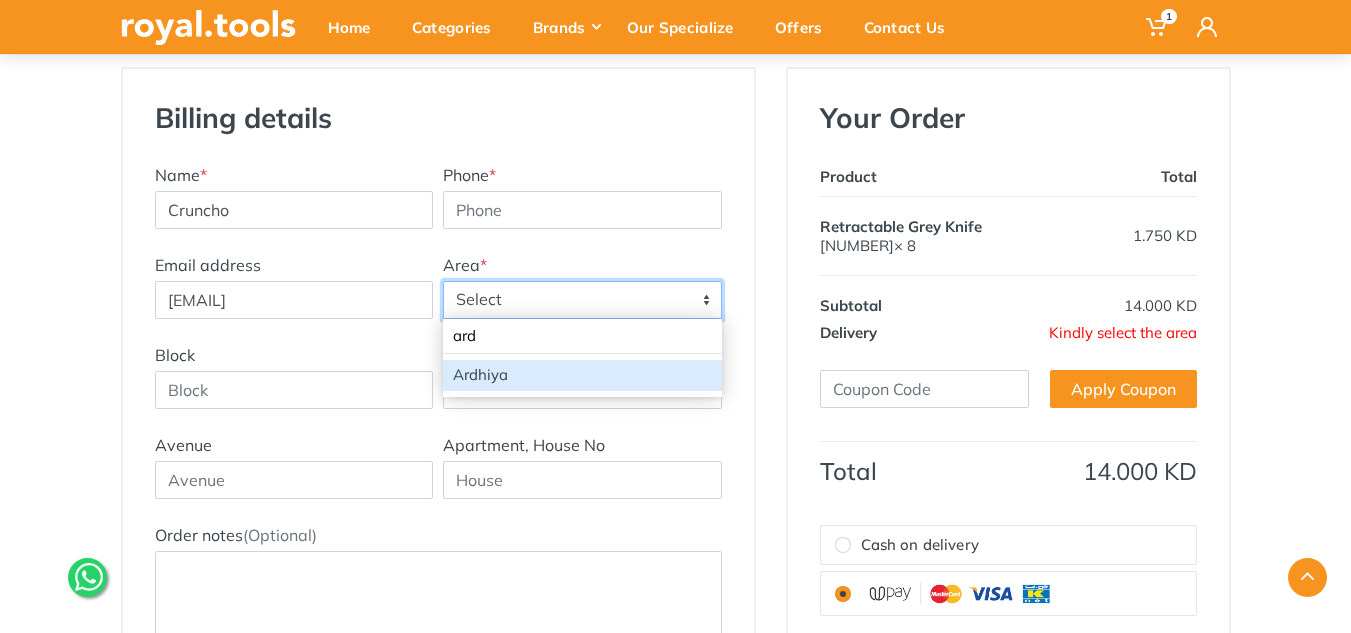 type on "ard" 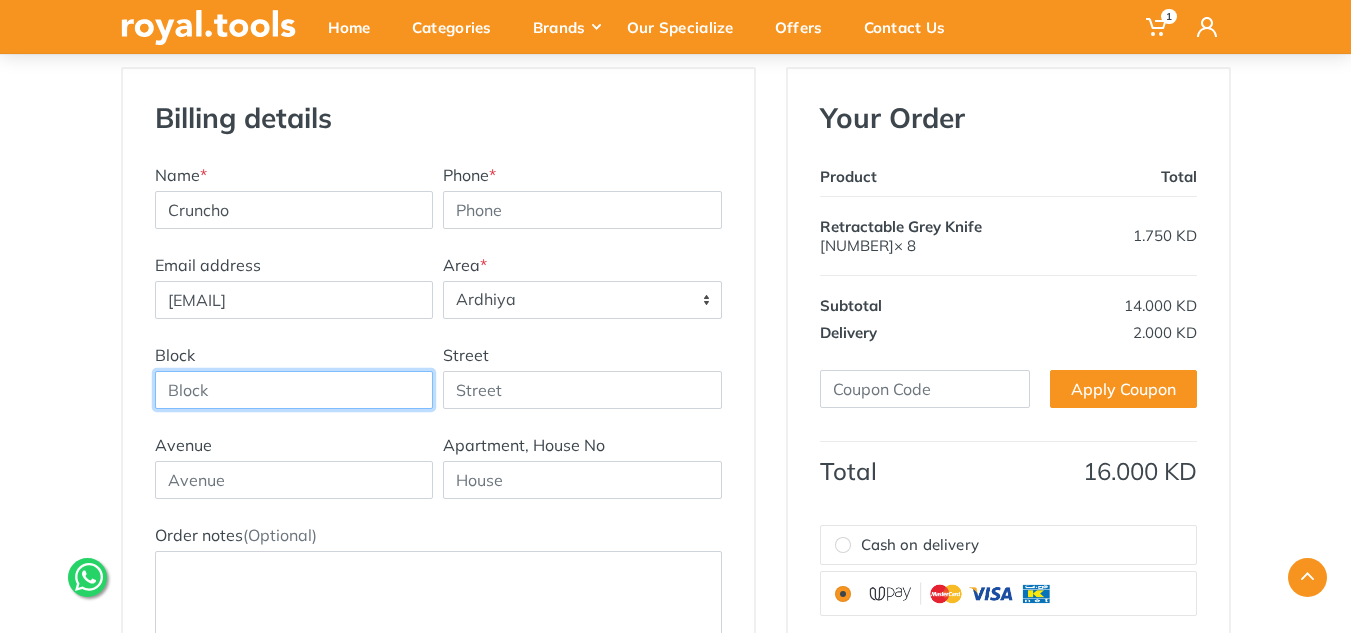 click on "Block" at bounding box center [294, 390] 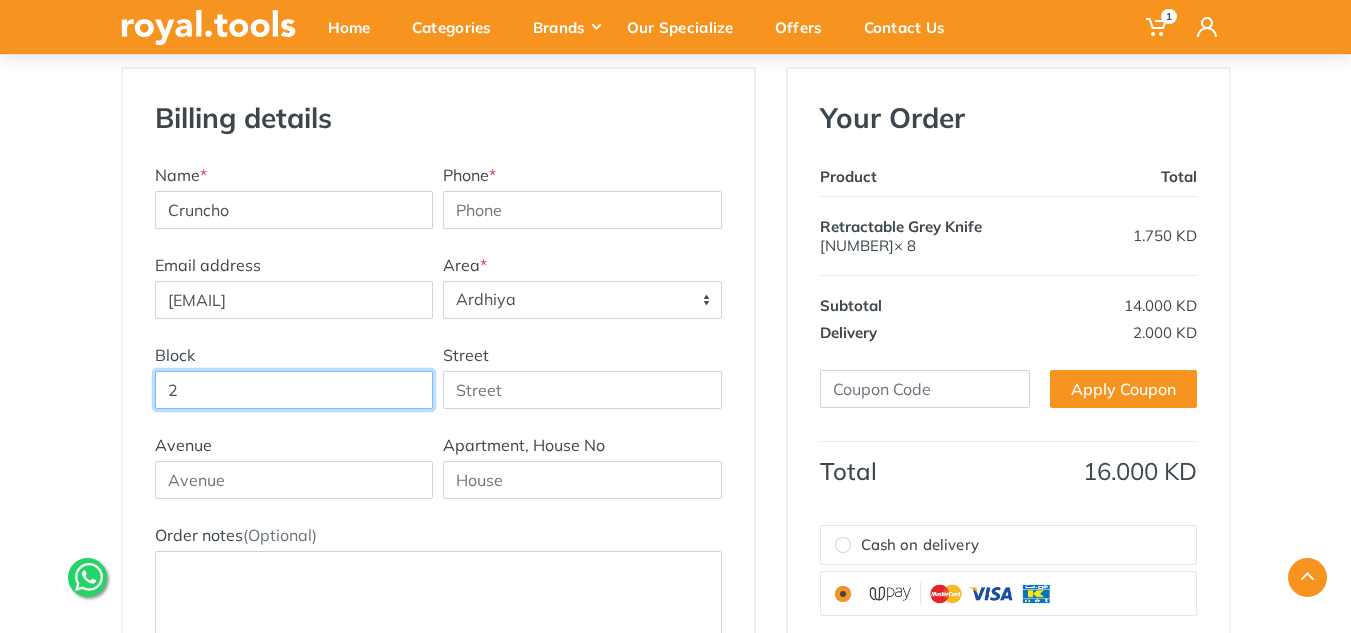 type on "2" 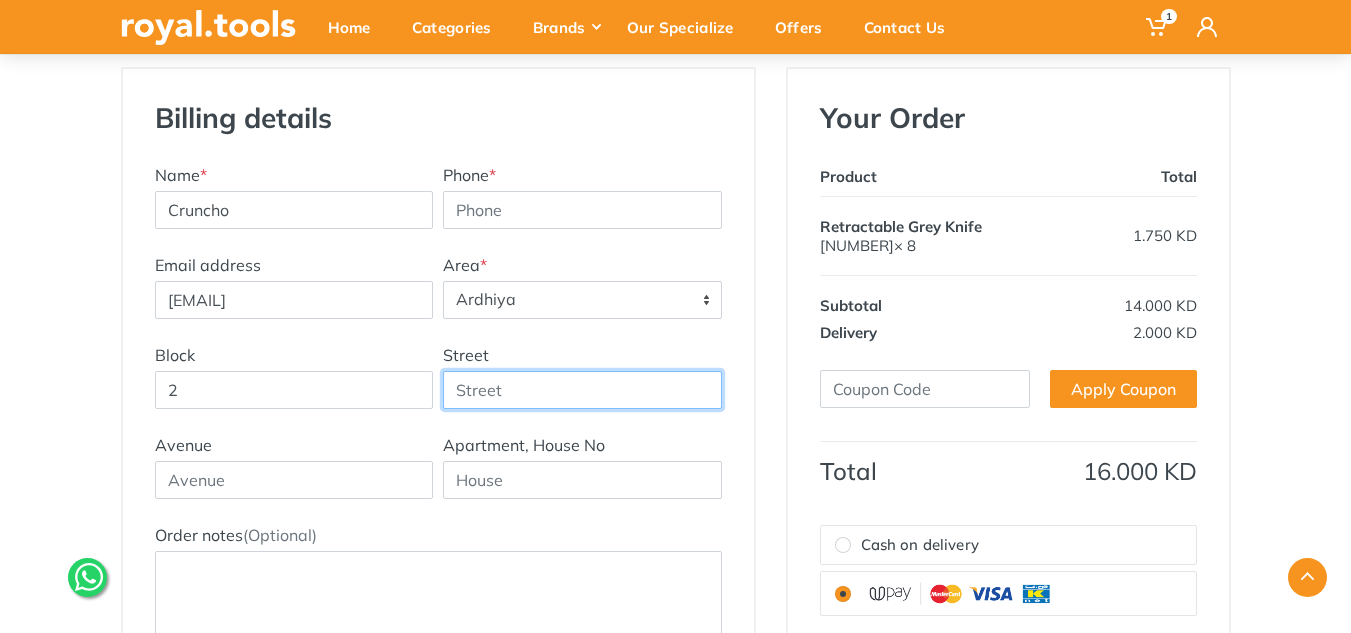 click on "Street" at bounding box center (582, 390) 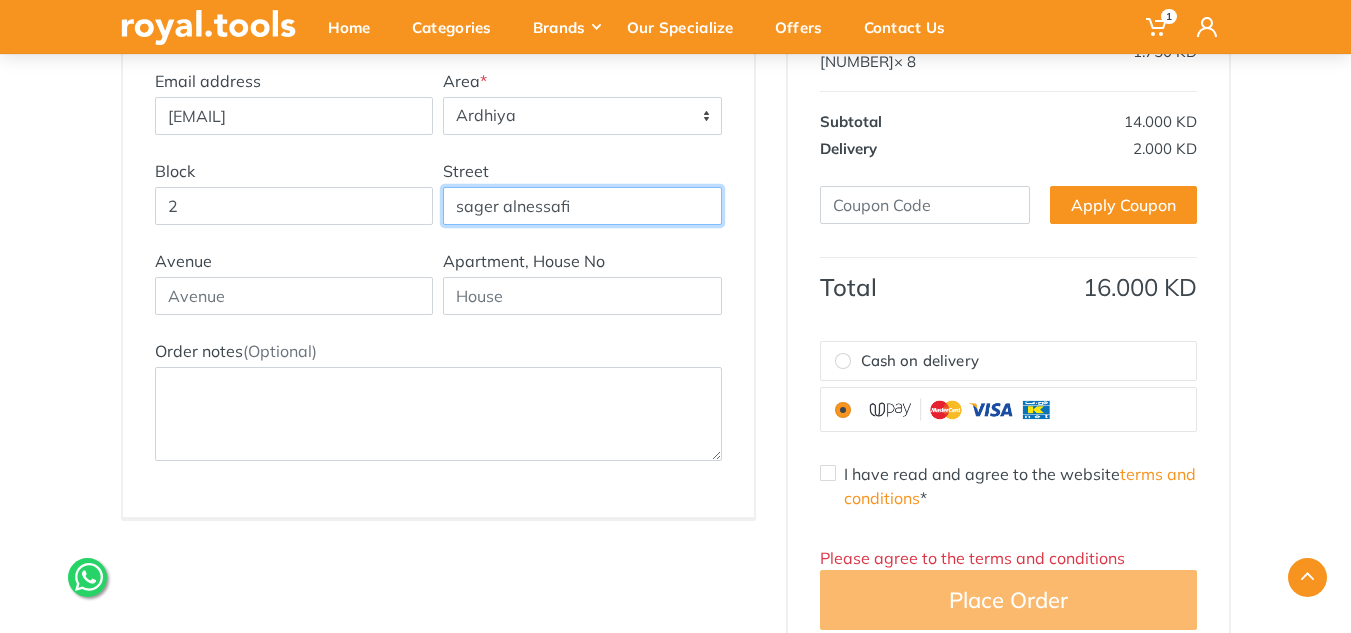 scroll, scrollTop: 500, scrollLeft: 0, axis: vertical 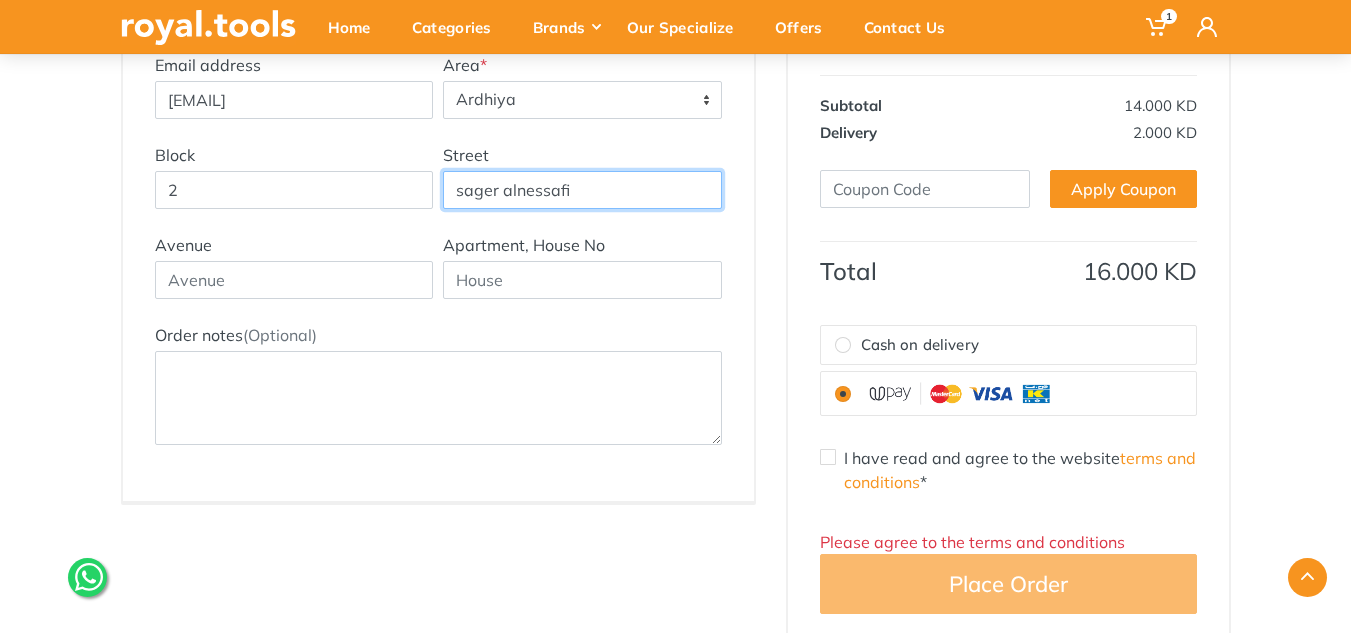 type on "sager alnessafi" 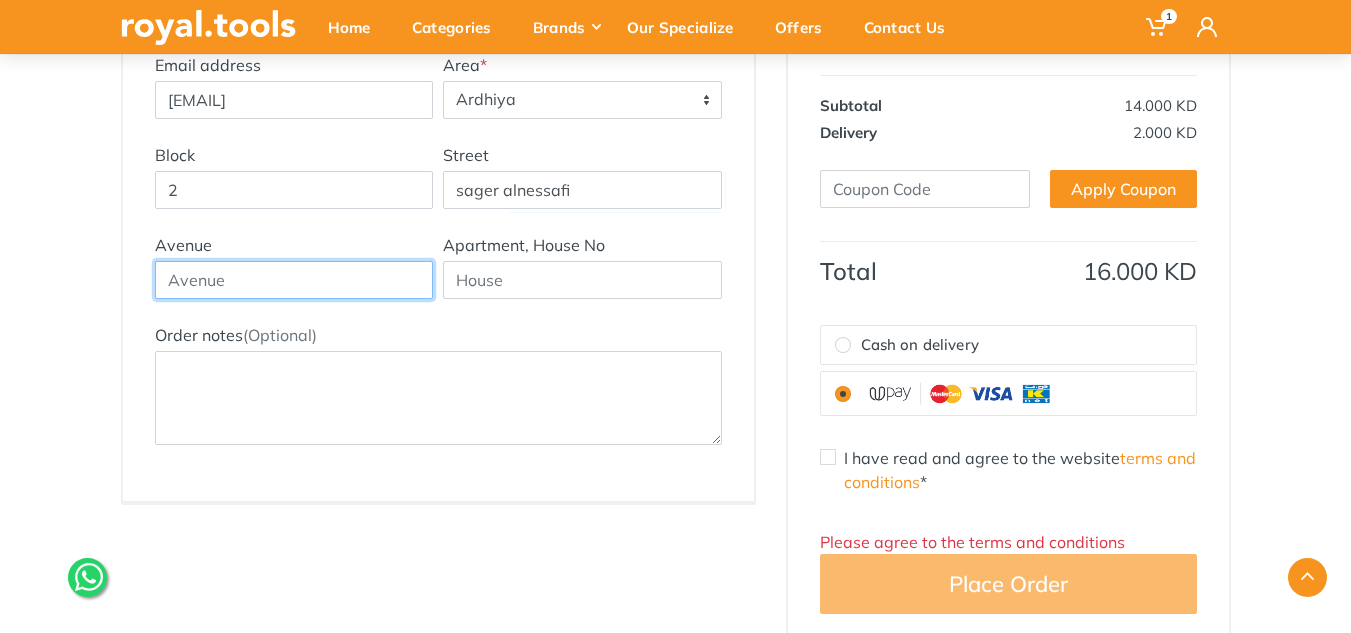 click at bounding box center (294, 280) 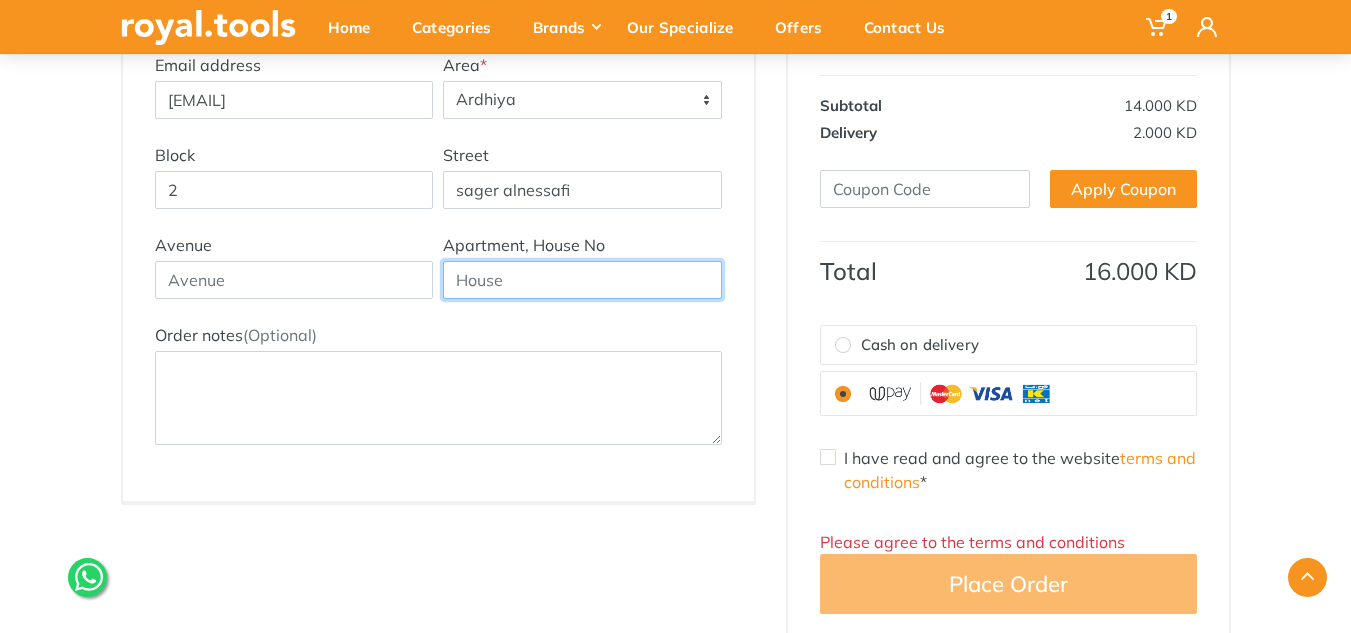click at bounding box center [582, 280] 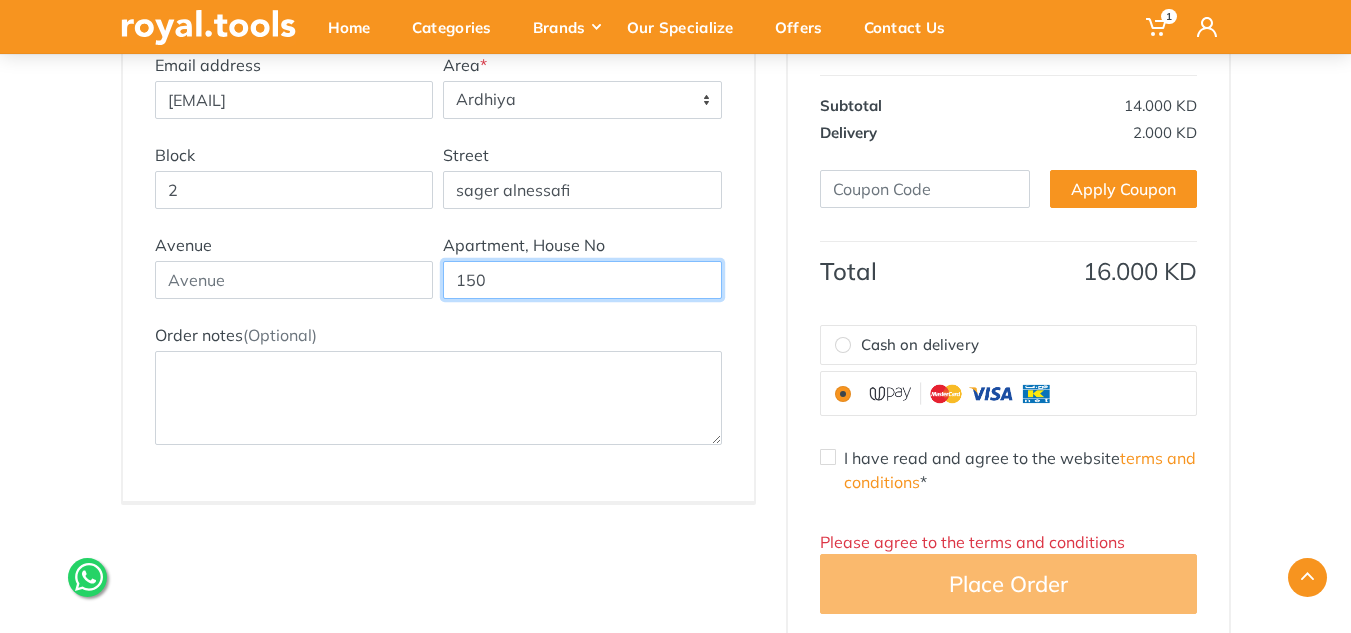 type on "150" 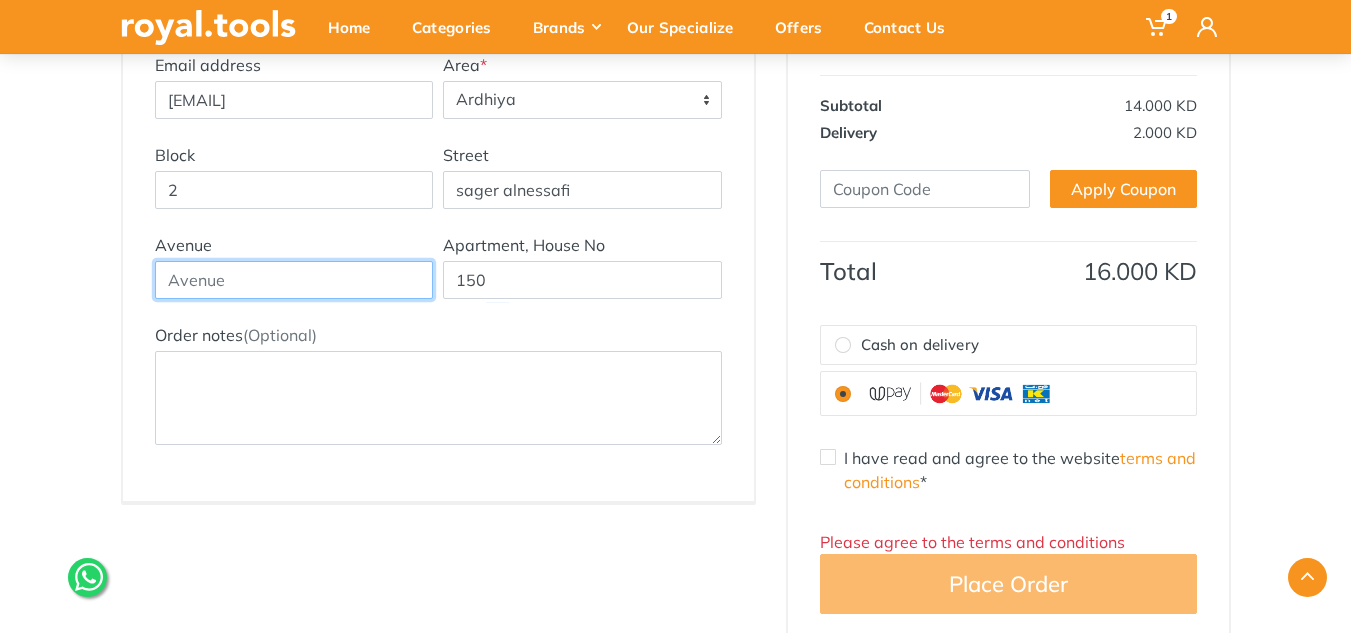 click at bounding box center (294, 280) 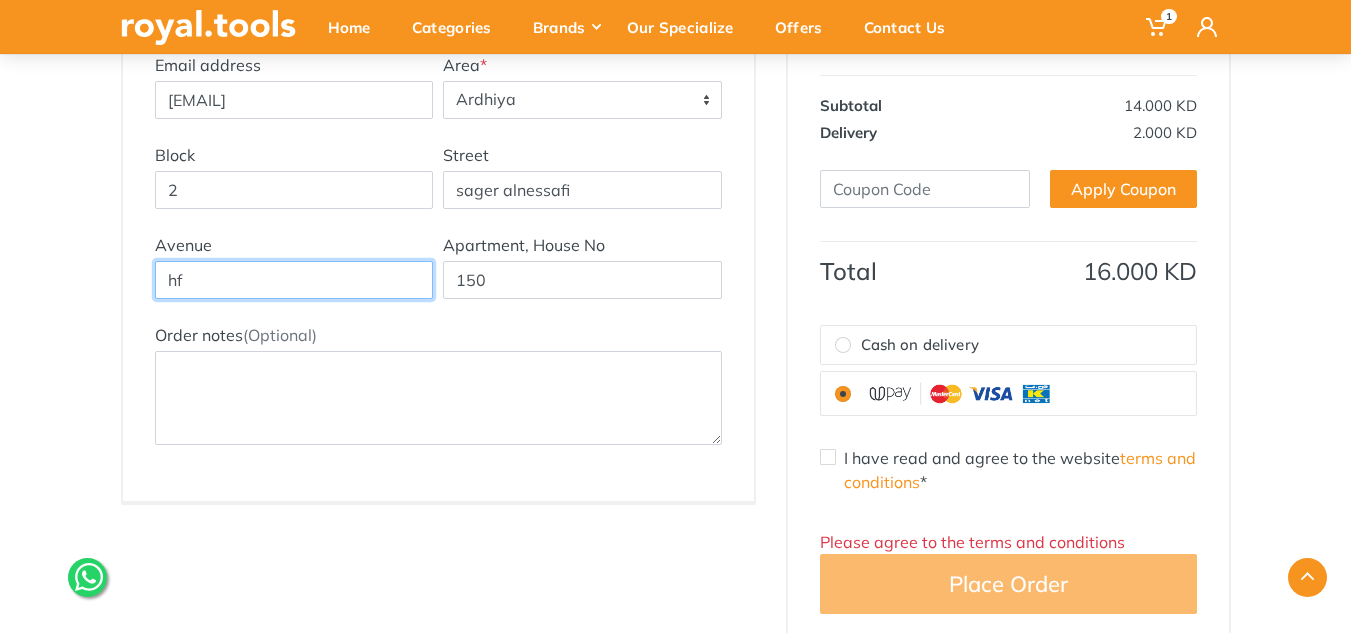 type on "h" 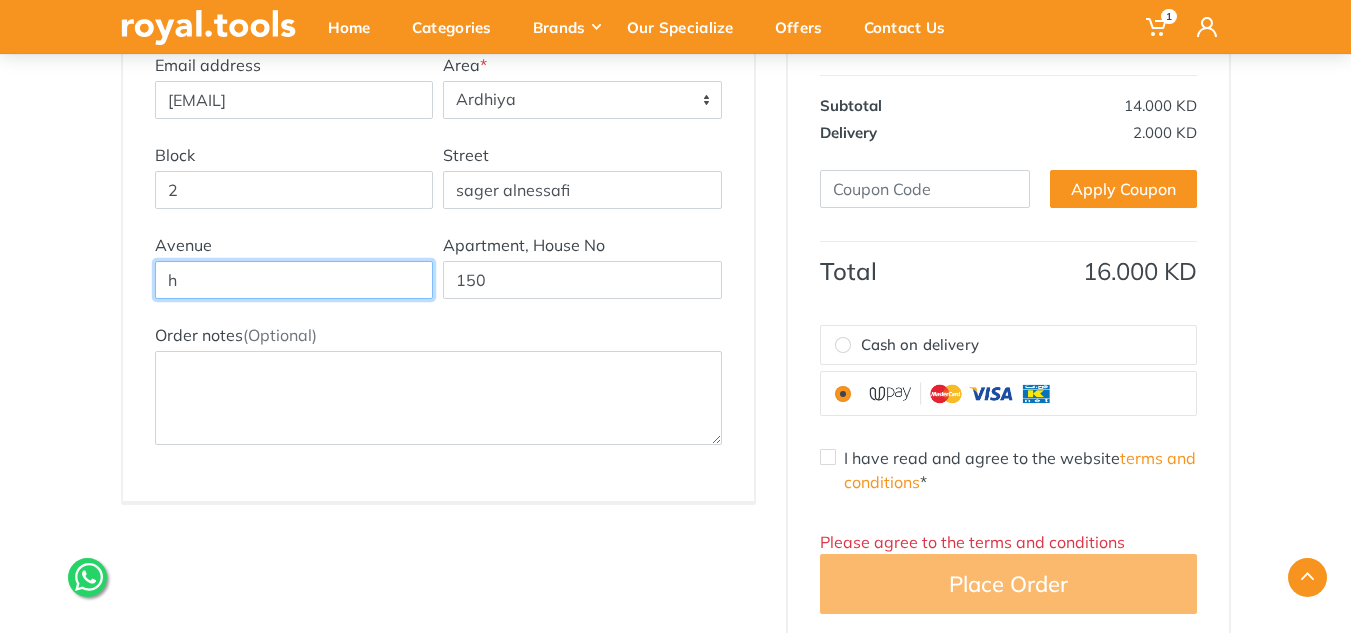 type 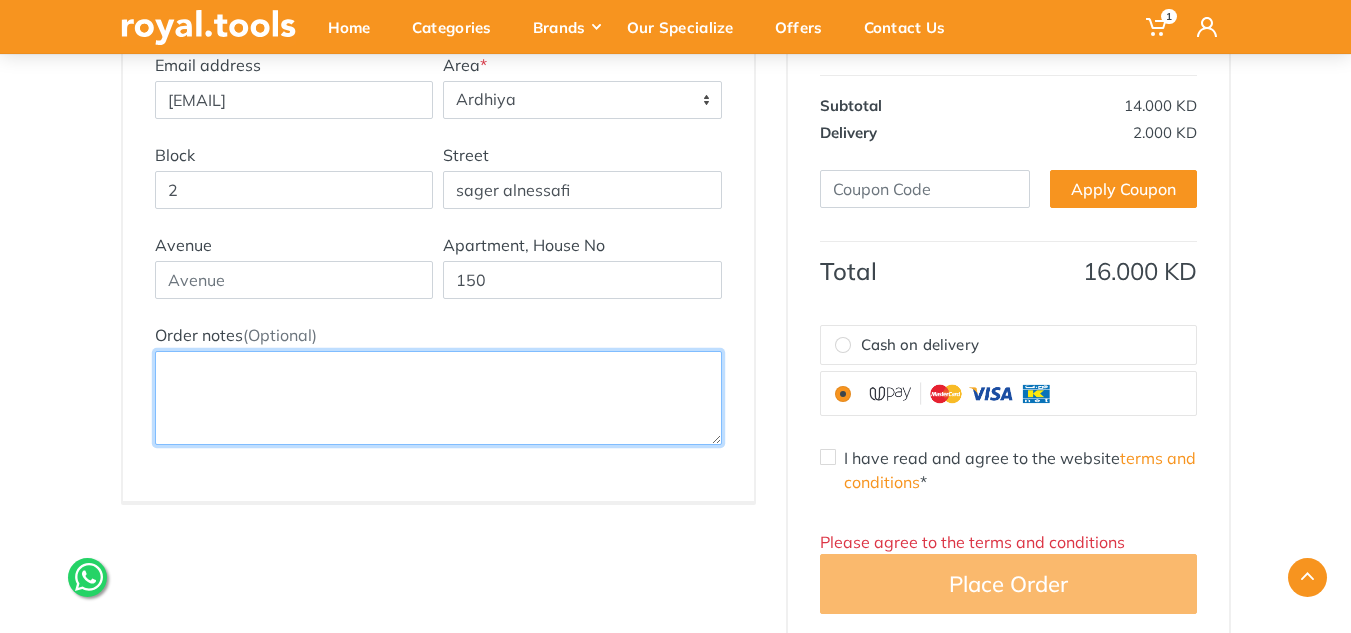 click on "Order notes  (Optional)" at bounding box center [438, 398] 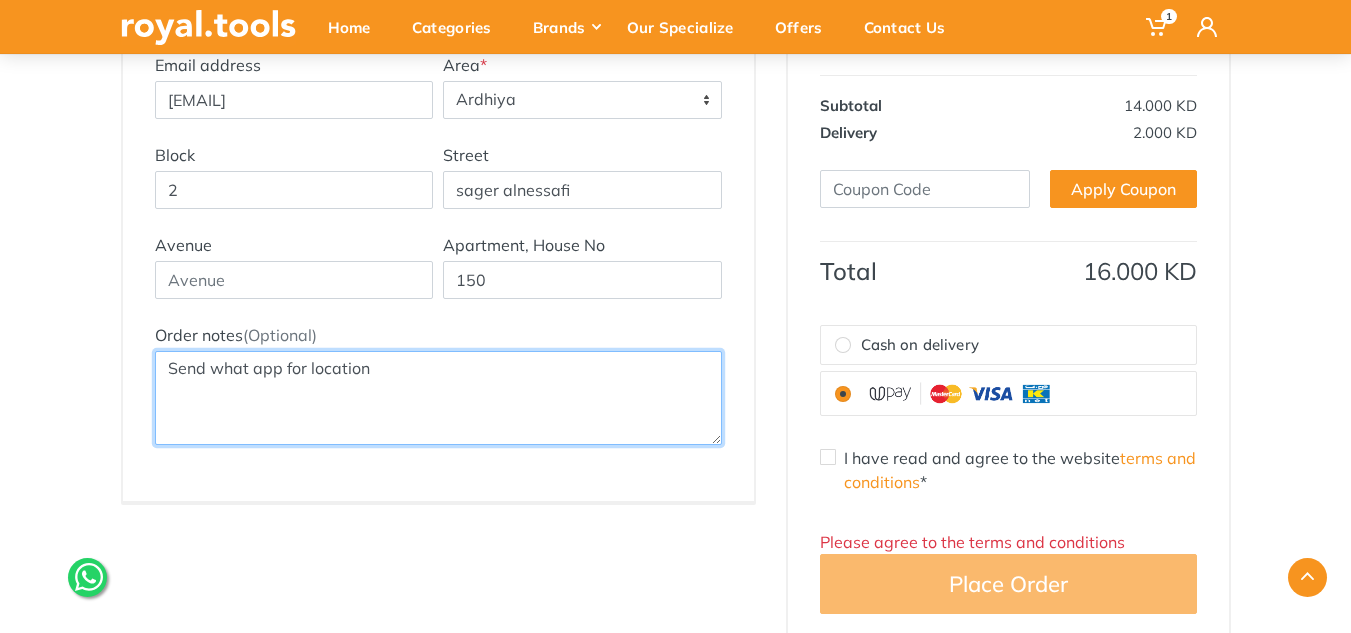 click on "Send what app for location" at bounding box center [438, 398] 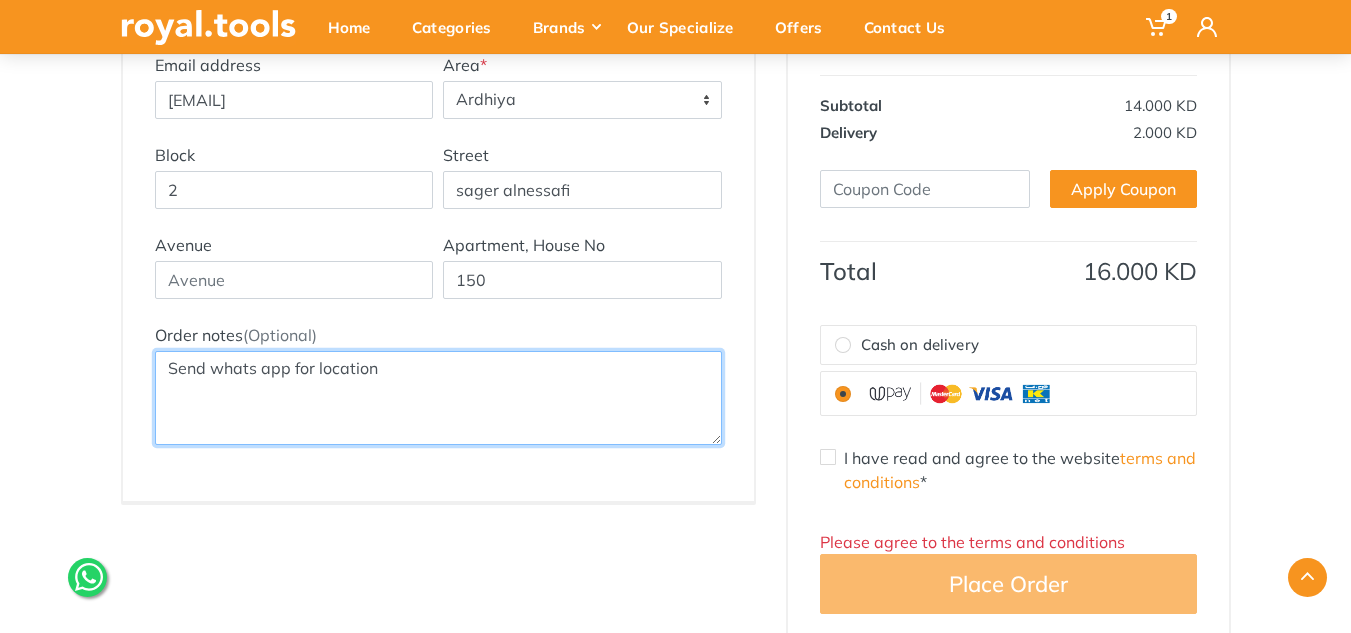 click on "Send whats app for location" at bounding box center [438, 398] 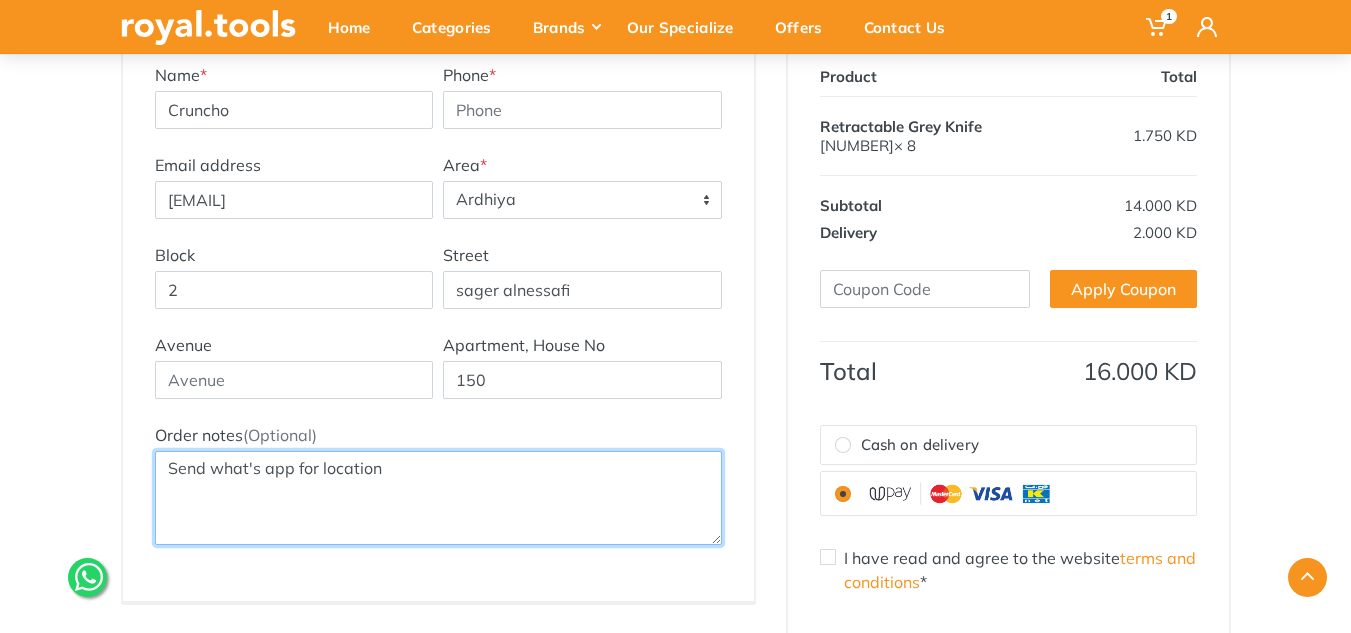 scroll, scrollTop: 300, scrollLeft: 0, axis: vertical 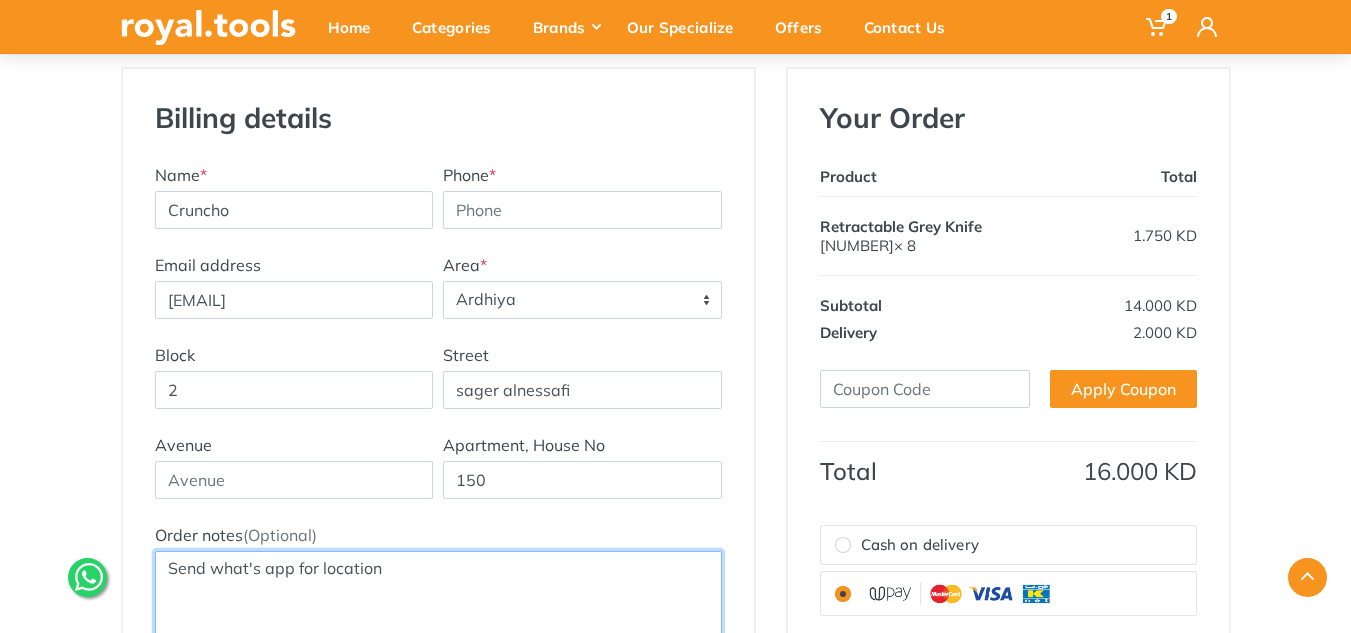type on "Send what's app for location" 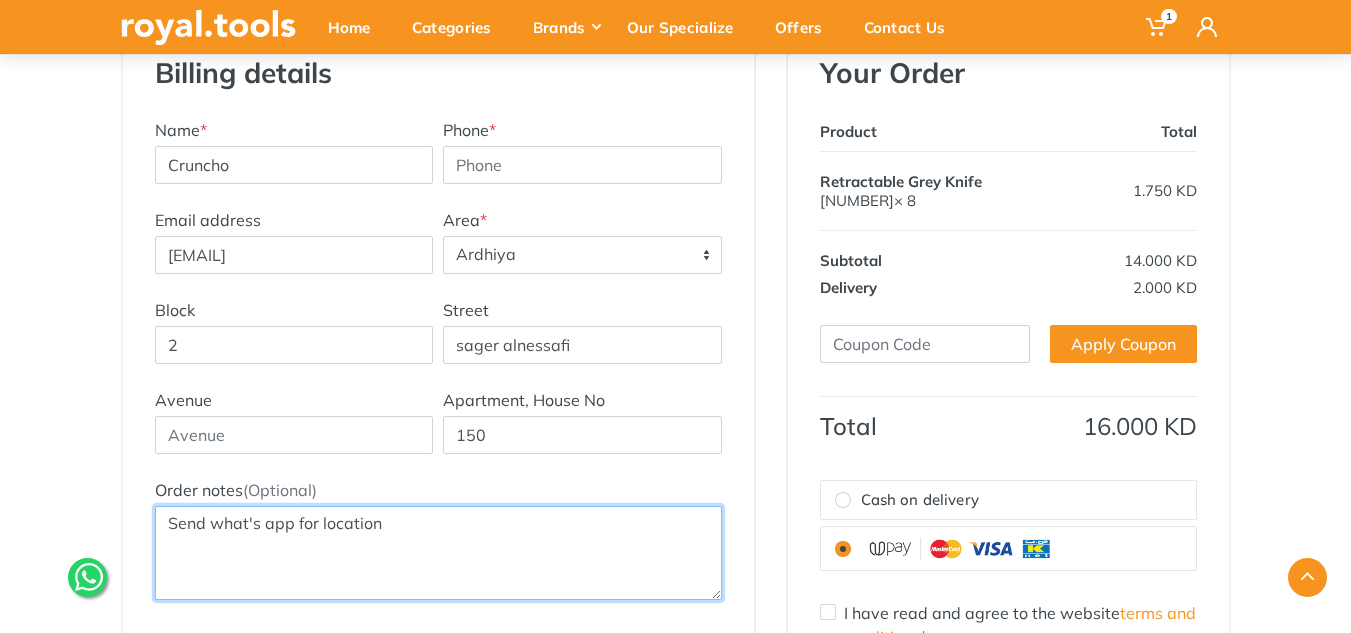 scroll, scrollTop: 300, scrollLeft: 0, axis: vertical 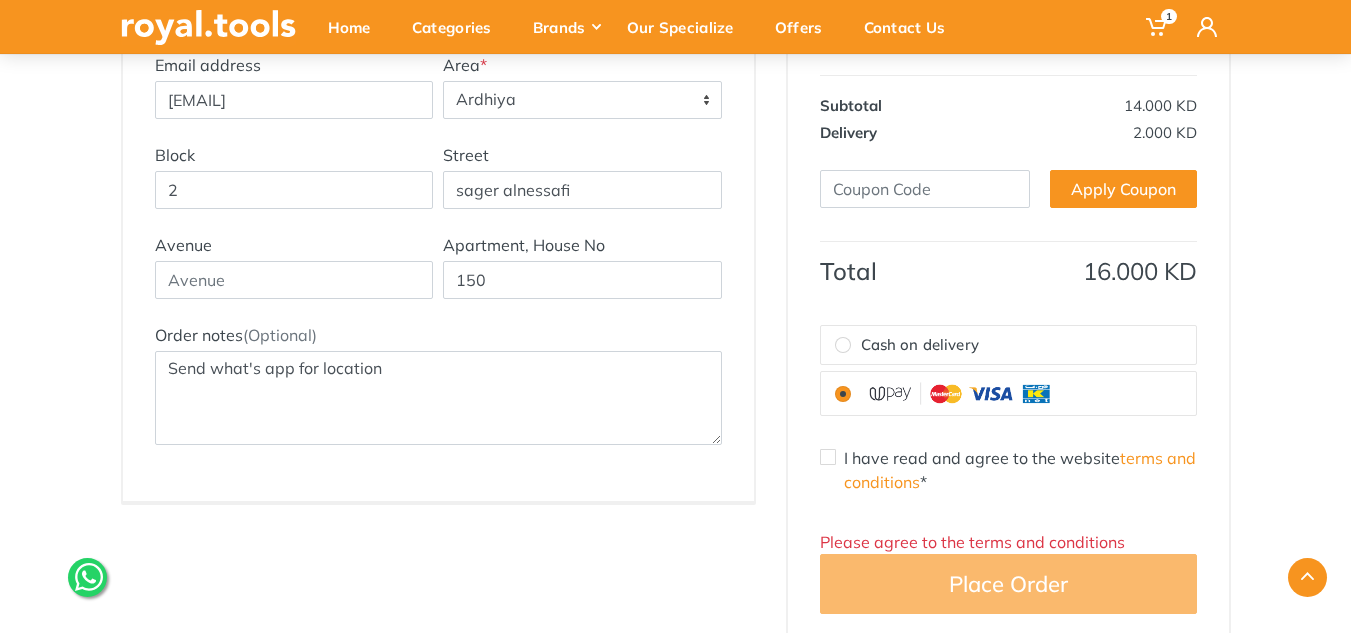 click on "Cash on delivery" at bounding box center [843, 345] 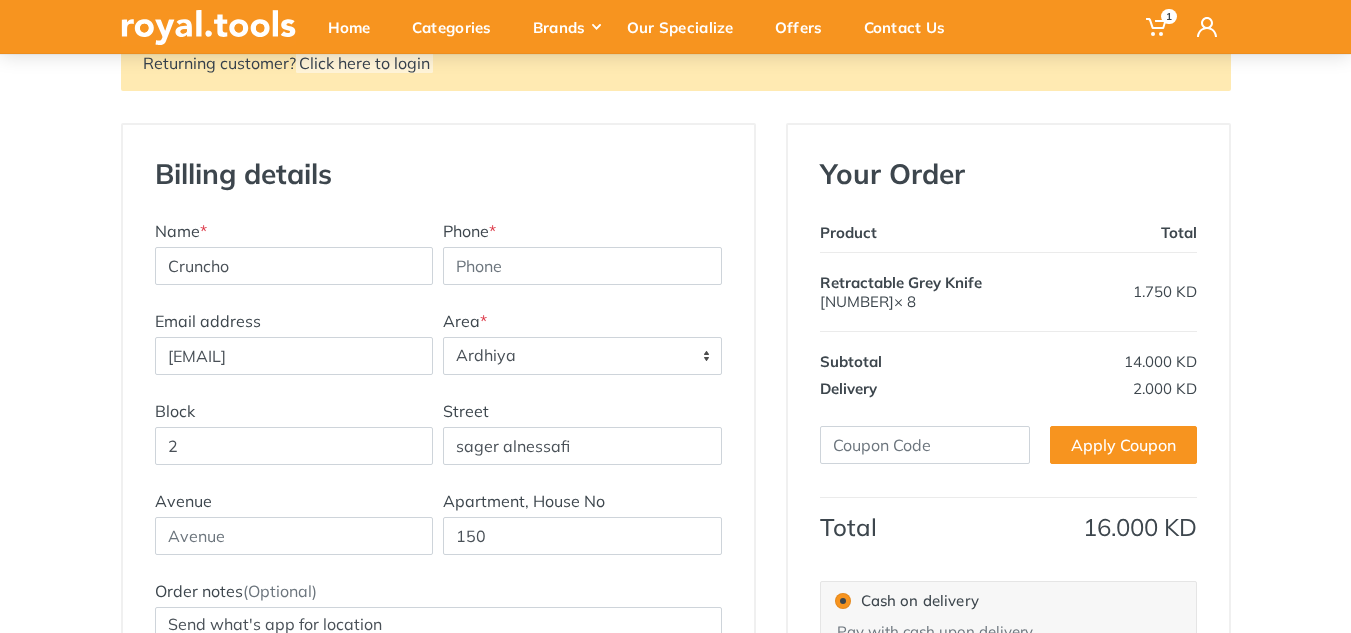 scroll, scrollTop: 200, scrollLeft: 0, axis: vertical 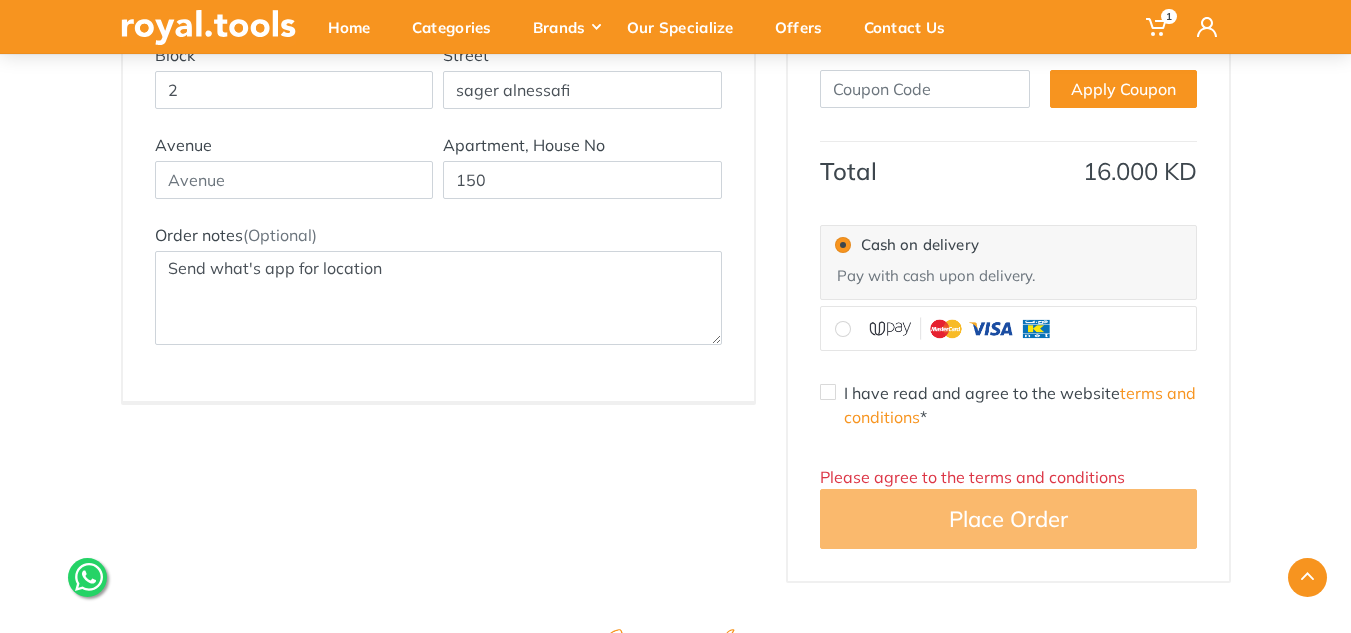 click on "I have read and agree to the website  terms and conditions *" at bounding box center [828, 392] 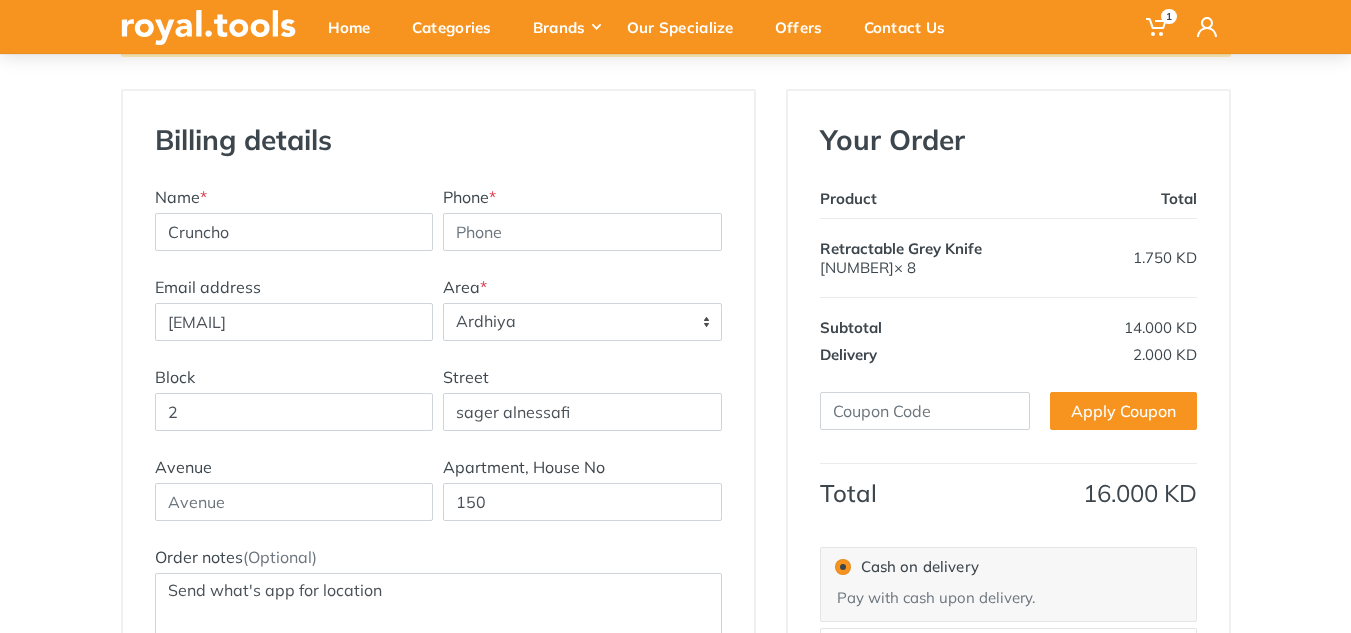 scroll, scrollTop: 400, scrollLeft: 0, axis: vertical 